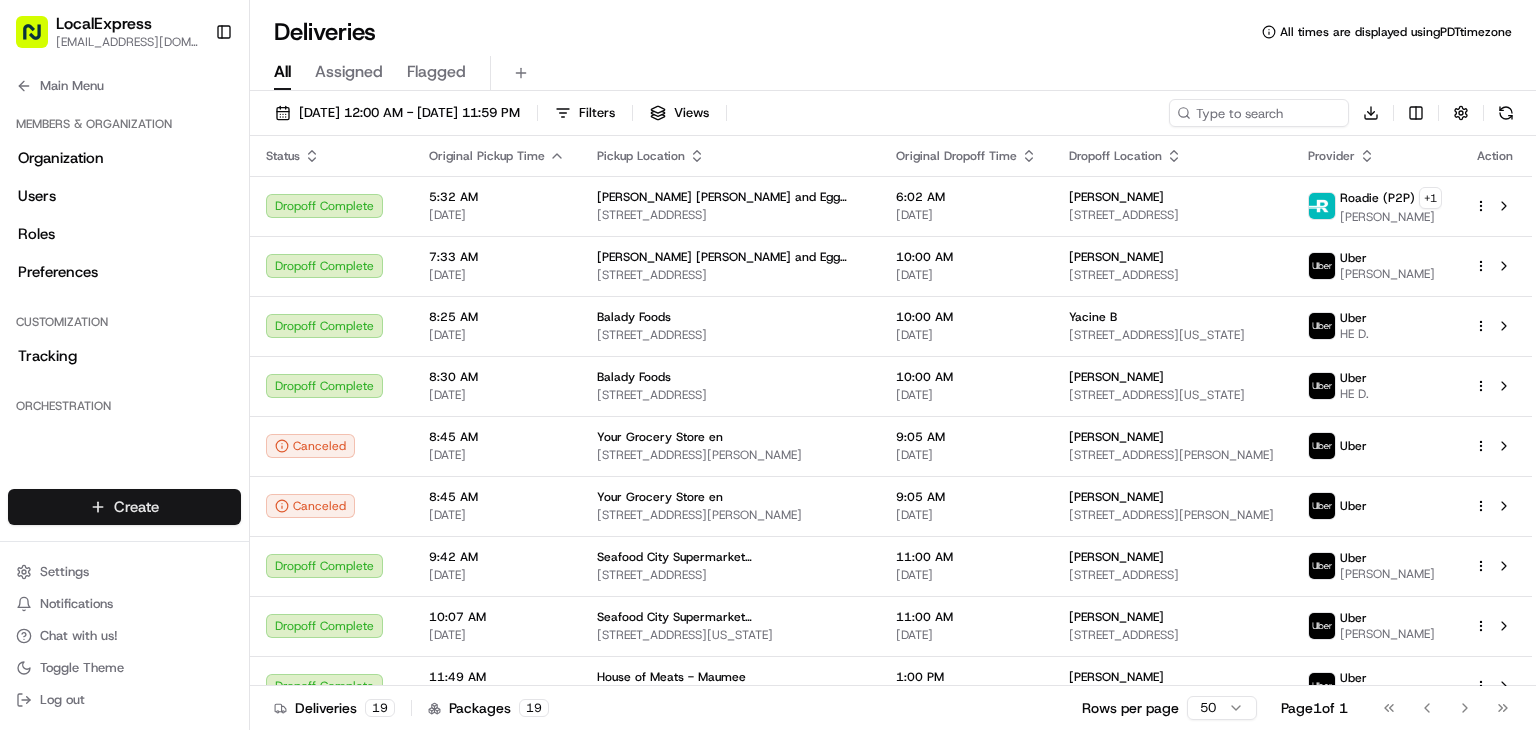 scroll, scrollTop: 0, scrollLeft: 0, axis: both 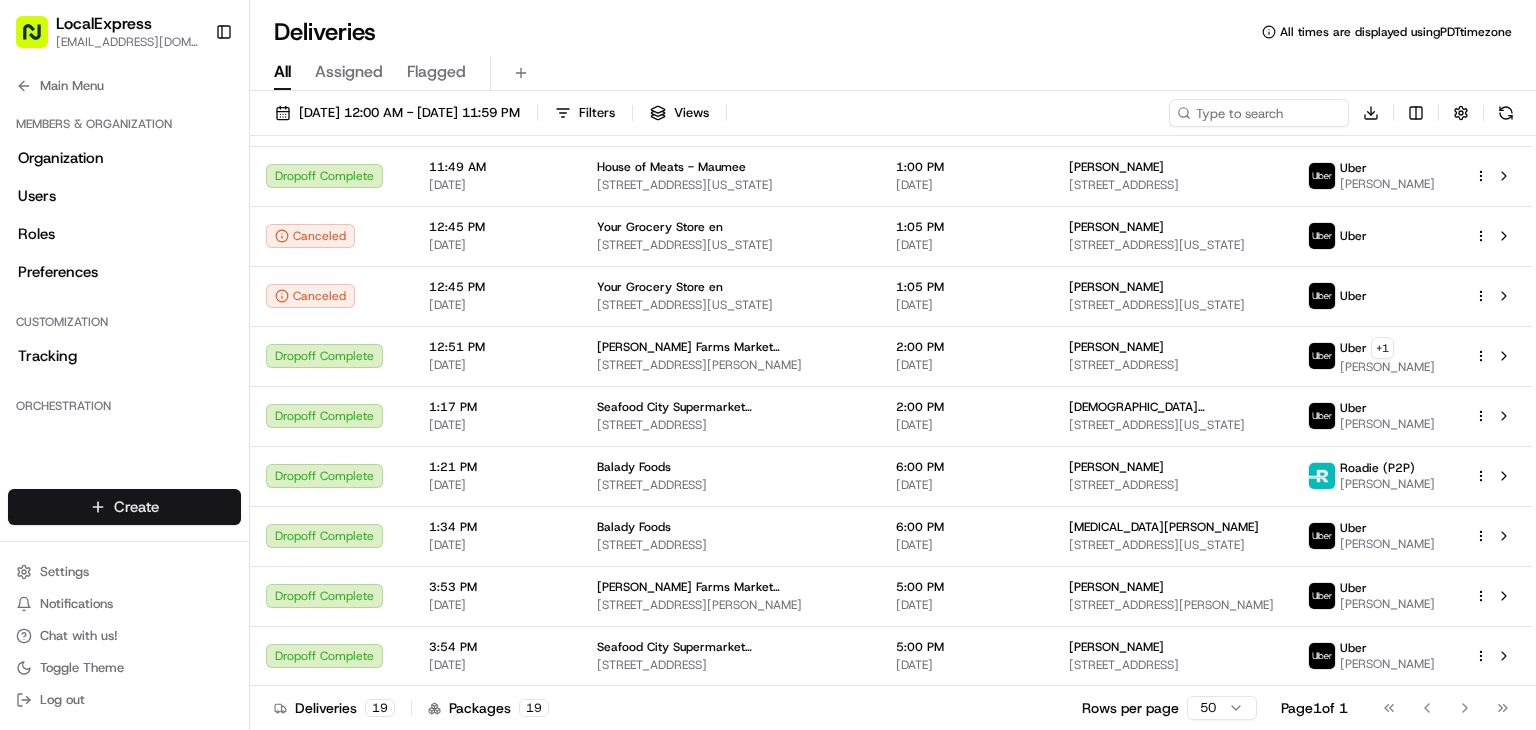 click on "LocalExpress [EMAIL_ADDRESS][DOMAIN_NAME] Toggle Sidebar Deliveries Providers Analytics Favorites Main Menu Members & Organization Organization Users Roles Preferences Customization Tracking Orchestration Automations Dispatch Strategy Locations Pickup Locations Dropoff Locations Billing Billing Refund Requests Integrations Notification Triggers Webhooks API Keys Request Logs Create Settings Notifications Chat with us! Toggle Theme Log out Deliveries All times are displayed using  PDT  timezone All Assigned Flagged [DATE] 12:00 AM - [DATE] 11:59 PM Filters Views Download Status Original Pickup Time Pickup Location Original Dropoff Time Dropoff Location Provider Action Dropoff Complete 5:32 AM [DATE] [PERSON_NAME] Ravioli and Egg Noodles [STREET_ADDRESS] 6:02 AM [DATE] [PERSON_NAME] [STREET_ADDRESS][GEOGRAPHIC_DATA][PERSON_NAME] (P2P) + 1 [PERSON_NAME] Dropoff Complete 7:33 AM [DATE] [PERSON_NAME] Ravioli and Egg Noodles [STREET_ADDRESS] 10:00 AM [DATE]" at bounding box center [768, 365] 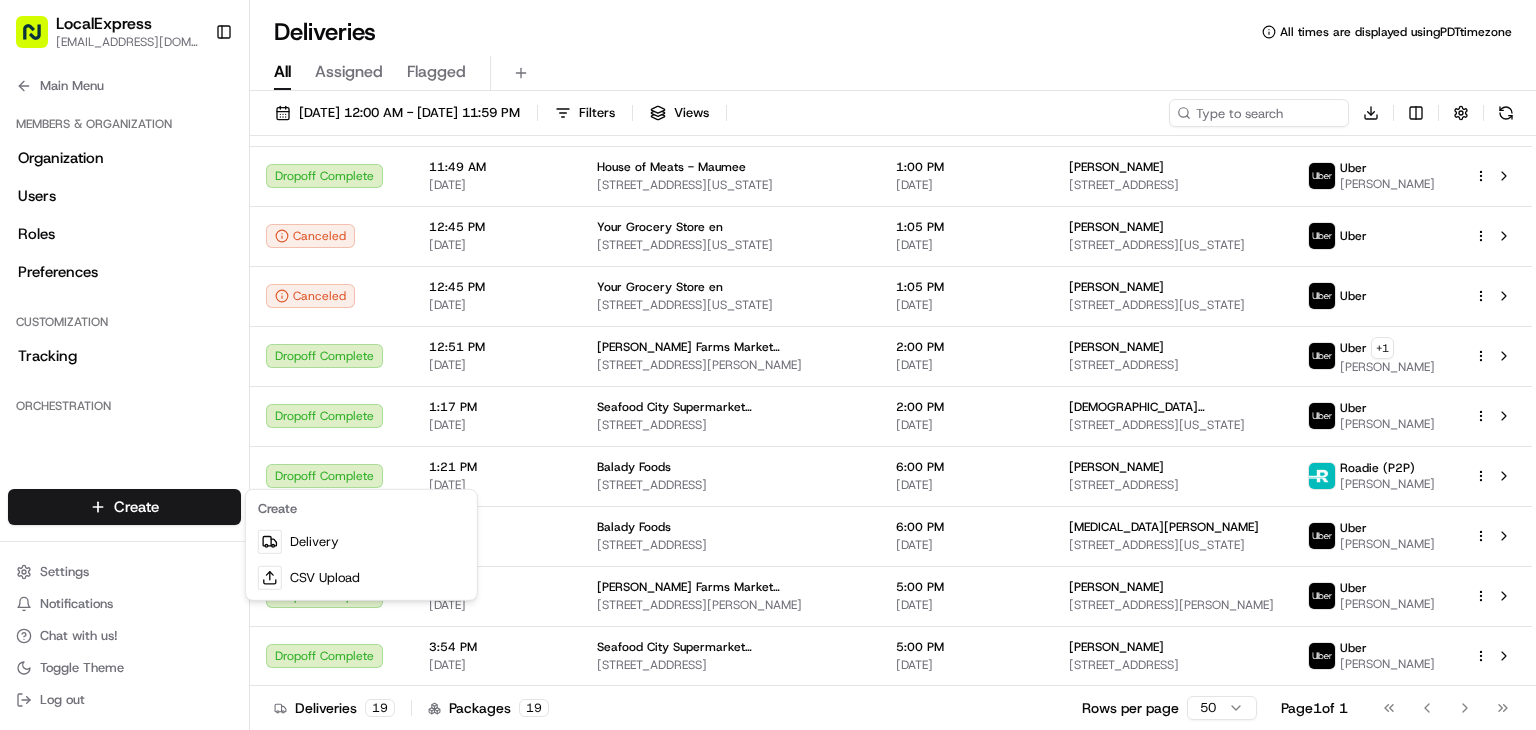 click on "LocalExpress [EMAIL_ADDRESS][DOMAIN_NAME] Toggle Sidebar Deliveries Providers Analytics Favorites Main Menu Members & Organization Organization Users Roles Preferences Customization Tracking Orchestration Automations Dispatch Strategy Locations Pickup Locations Dropoff Locations Billing Billing Refund Requests Integrations Notification Triggers Webhooks API Keys Request Logs Create Settings Notifications Chat with us! Toggle Theme Log out Deliveries All times are displayed using  PDT  timezone All Assigned Flagged [DATE] 12:00 AM - [DATE] 11:59 PM Filters Views Download Status Original Pickup Time Pickup Location Original Dropoff Time Dropoff Location Provider Action Dropoff Complete 5:32 AM [DATE] [PERSON_NAME] Ravioli and Egg Noodles [STREET_ADDRESS] 6:02 AM [DATE] [PERSON_NAME] [STREET_ADDRESS][GEOGRAPHIC_DATA][PERSON_NAME] (P2P) + 1 [PERSON_NAME] Dropoff Complete 7:33 AM [DATE] [PERSON_NAME] Ravioli and Egg Noodles [STREET_ADDRESS] 10:00 AM [DATE]" at bounding box center [768, 365] 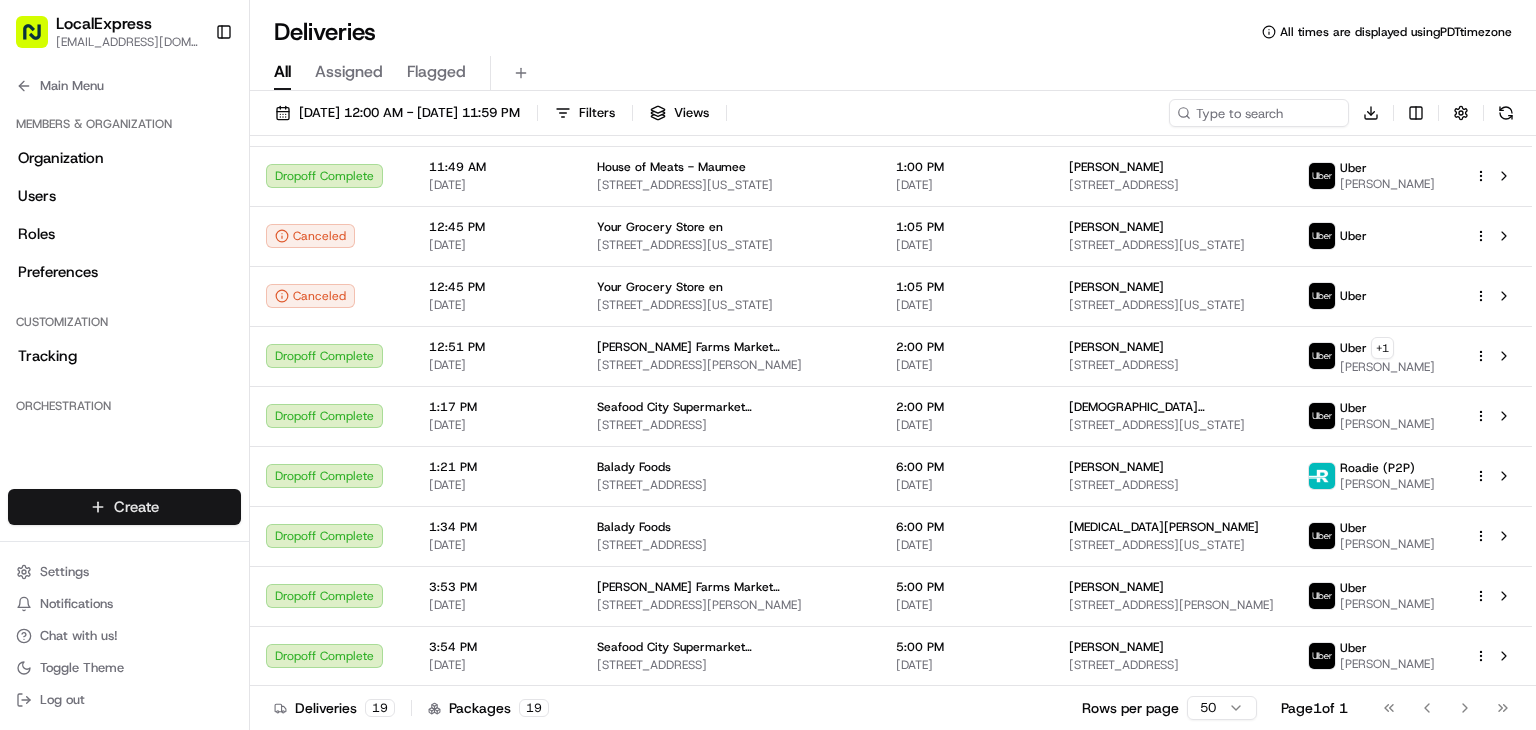 click on "LocalExpress [EMAIL_ADDRESS][DOMAIN_NAME] Toggle Sidebar Deliveries Providers Analytics Favorites Main Menu Members & Organization Organization Users Roles Preferences Customization Tracking Orchestration Automations Dispatch Strategy Locations Pickup Locations Dropoff Locations Billing Billing Refund Requests Integrations Notification Triggers Webhooks API Keys Request Logs Create Settings Notifications Chat with us! Toggle Theme Log out Deliveries All times are displayed using  PDT  timezone All Assigned Flagged [DATE] 12:00 AM - [DATE] 11:59 PM Filters Views Download Status Original Pickup Time Pickup Location Original Dropoff Time Dropoff Location Provider Action Dropoff Complete 5:32 AM [DATE] [PERSON_NAME] Ravioli and Egg Noodles [STREET_ADDRESS] 6:02 AM [DATE] [PERSON_NAME] [STREET_ADDRESS][GEOGRAPHIC_DATA][PERSON_NAME] (P2P) + 1 [PERSON_NAME] Dropoff Complete 7:33 AM [DATE] [PERSON_NAME] Ravioli and Egg Noodles [STREET_ADDRESS] 10:00 AM [DATE]" at bounding box center (768, 365) 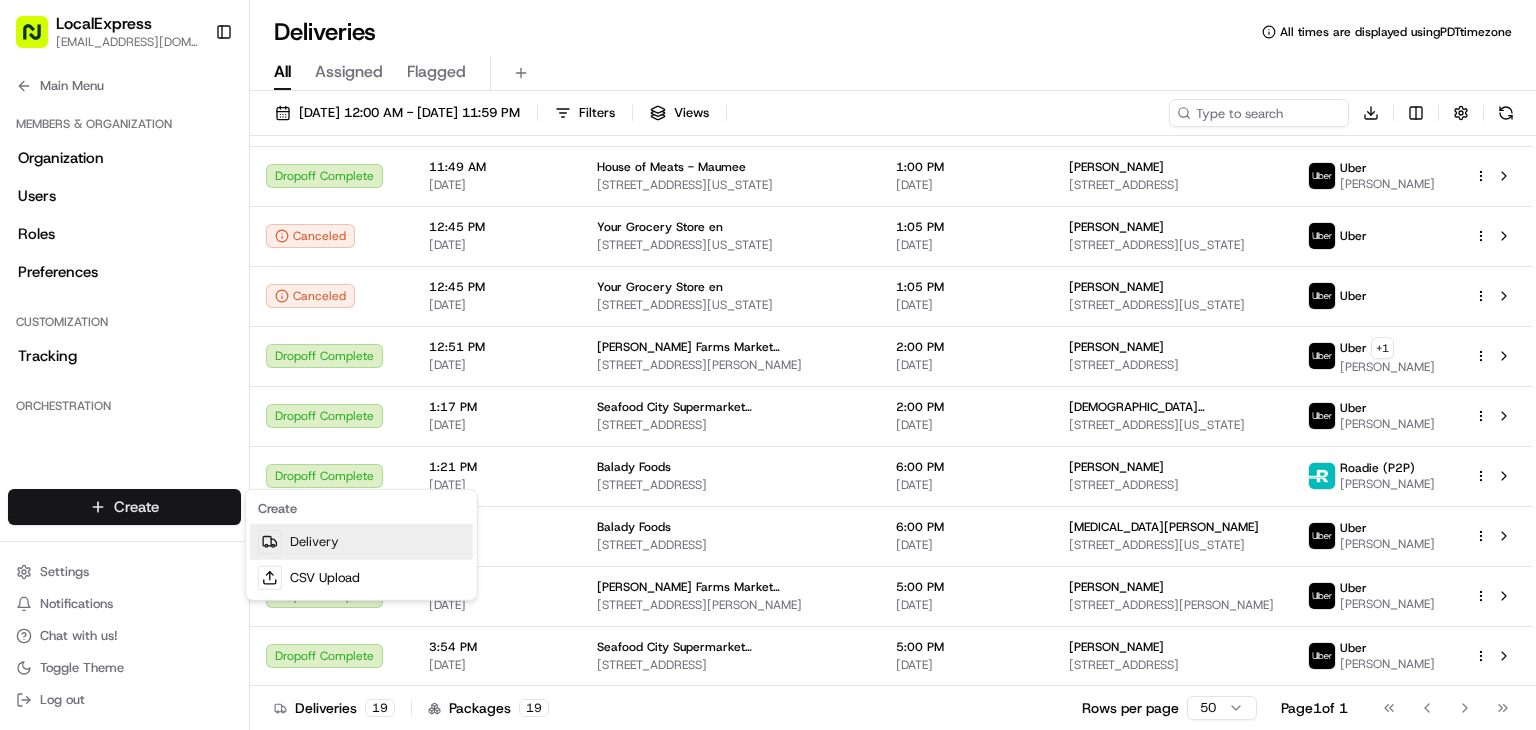 click at bounding box center [270, 542] 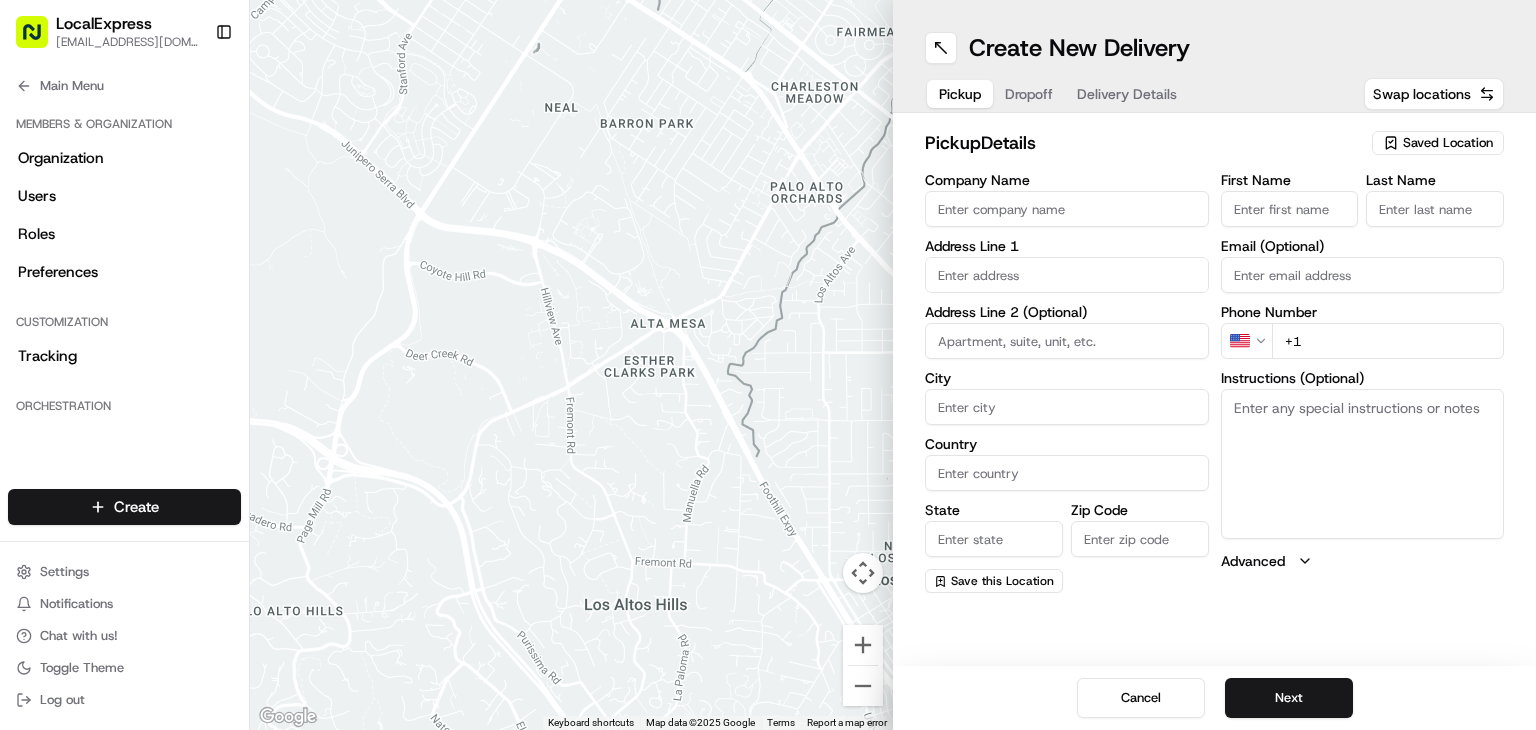 click on "Saved Location" at bounding box center [1448, 143] 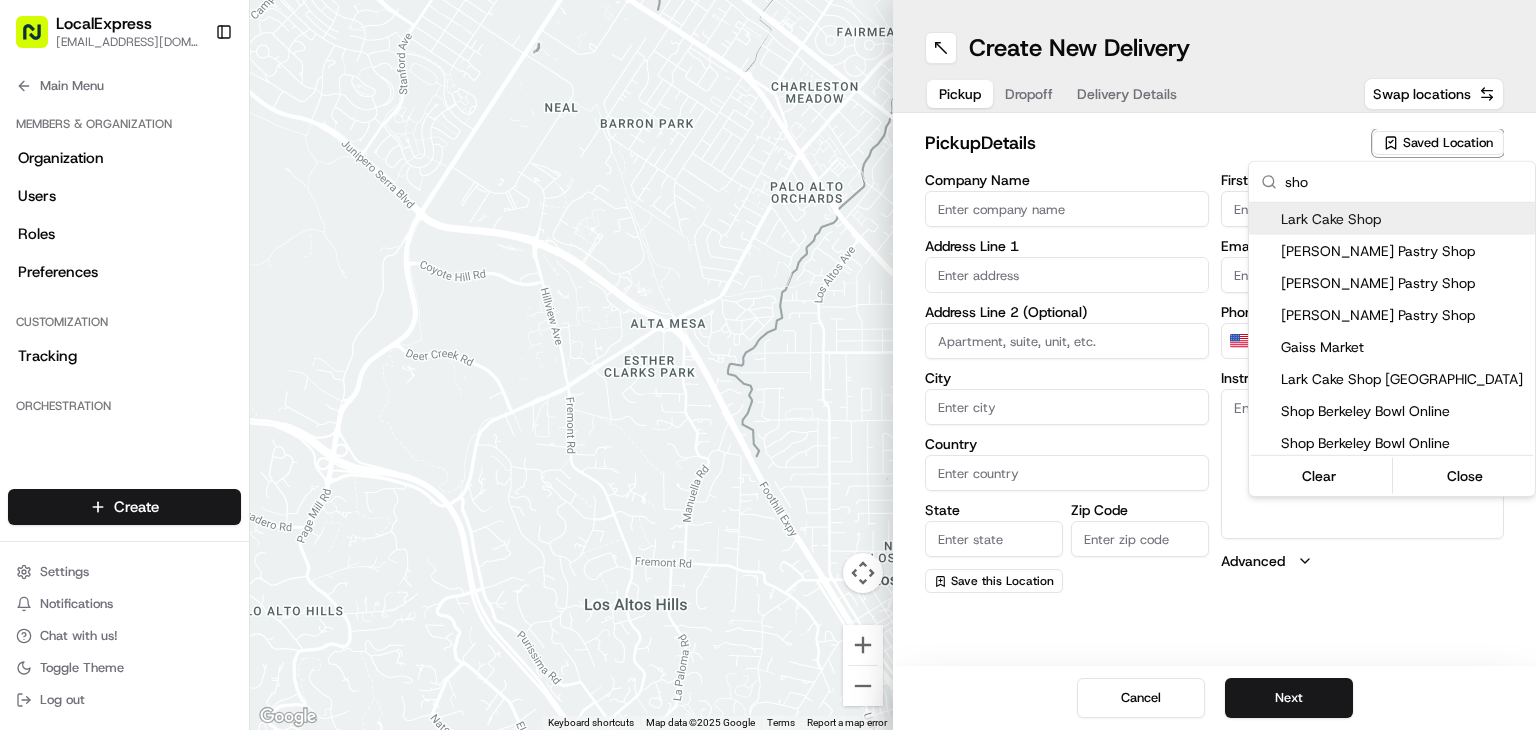 type on "sho" 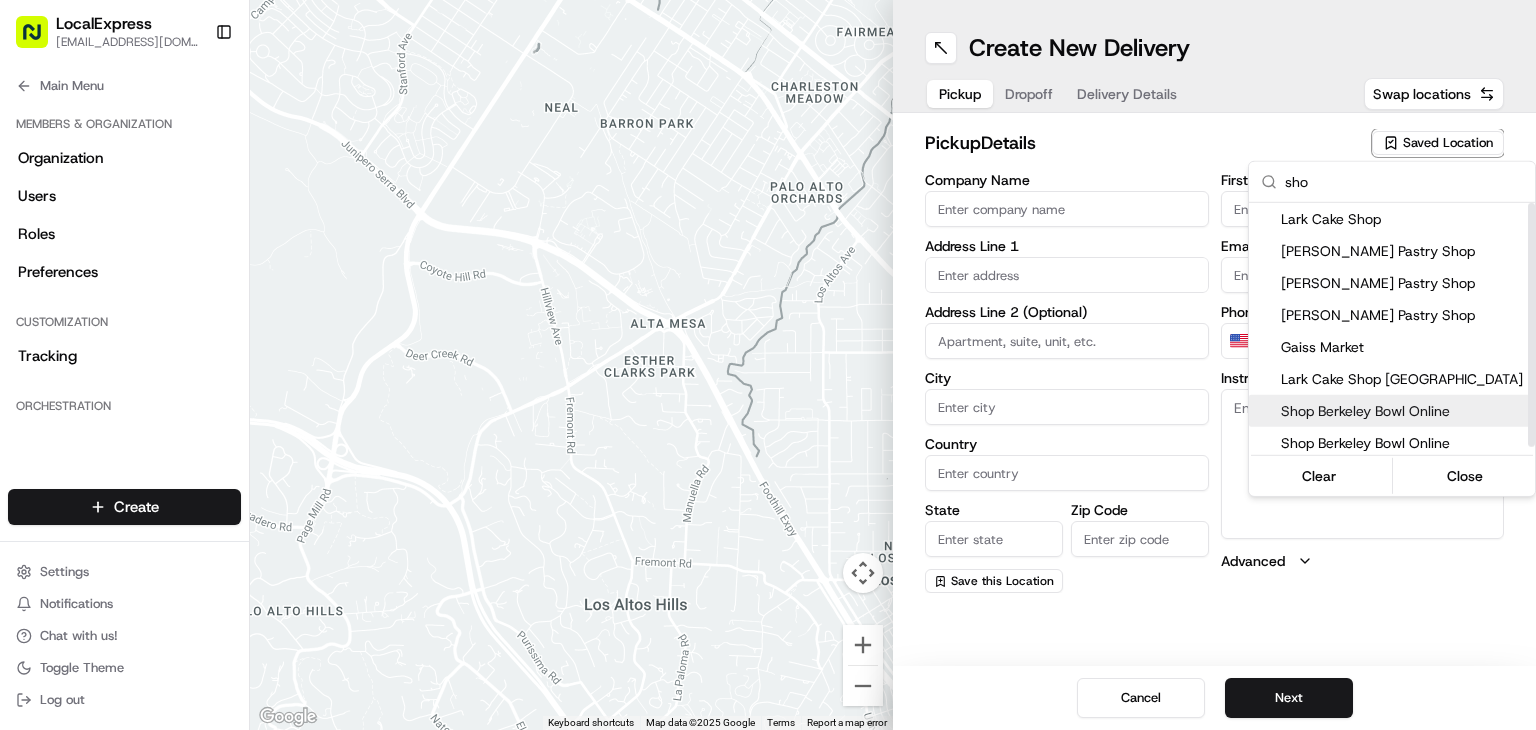 click on "Shop Berkeley Bowl Online" at bounding box center (1404, 411) 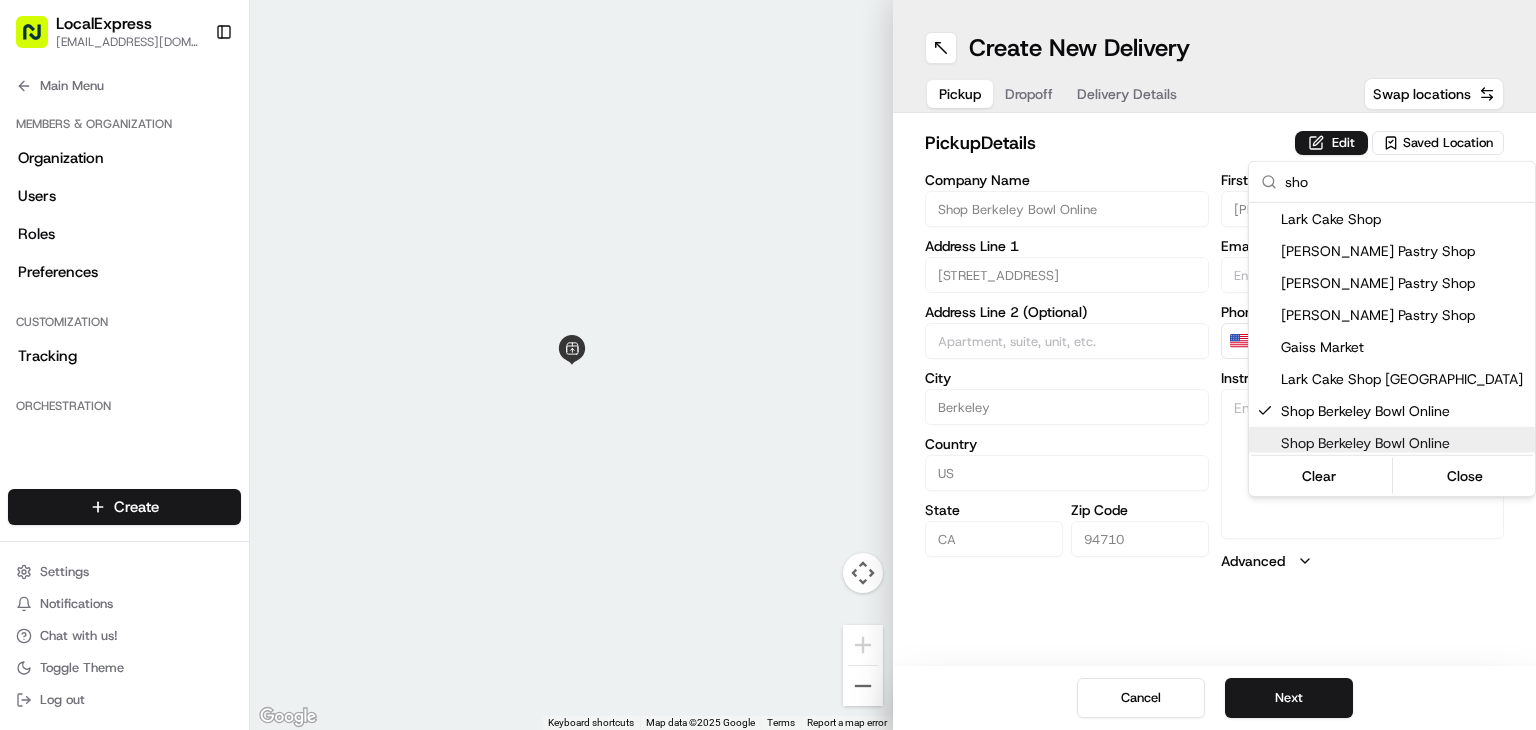 click on "LocalExpress [EMAIL_ADDRESS][DOMAIN_NAME] Toggle Sidebar Deliveries Providers Analytics Favorites Main Menu Members & Organization Organization Users Roles Preferences Customization Tracking Orchestration Automations Dispatch Strategy Locations Pickup Locations Dropoff Locations Billing Billing Refund Requests Integrations Notification Triggers Webhooks API Keys Request Logs Create Settings Notifications Chat with us! Toggle Theme Log out ← Move left → Move right ↑ Move up ↓ Move down + Zoom in - Zoom out Home Jump left by 75% End Jump right by 75% Page Up Jump up by 75% Page Down Jump down by 75% Keyboard shortcuts Map Data Map data ©2025 Google Map data ©2025 Google 2 m  Click to toggle between metric and imperial units Terms Report a map error Create New Delivery Pickup Dropoff Delivery Details Swap locations pickup  Details  Edit Saved Location Company Name Shop [GEOGRAPHIC_DATA] Online Address Line 1 [STREET_ADDRESS] Address Line 2 (Optional) [GEOGRAPHIC_DATA] [GEOGRAPHIC_DATA] State [US_STATE] Zip Code 94710" at bounding box center (768, 365) 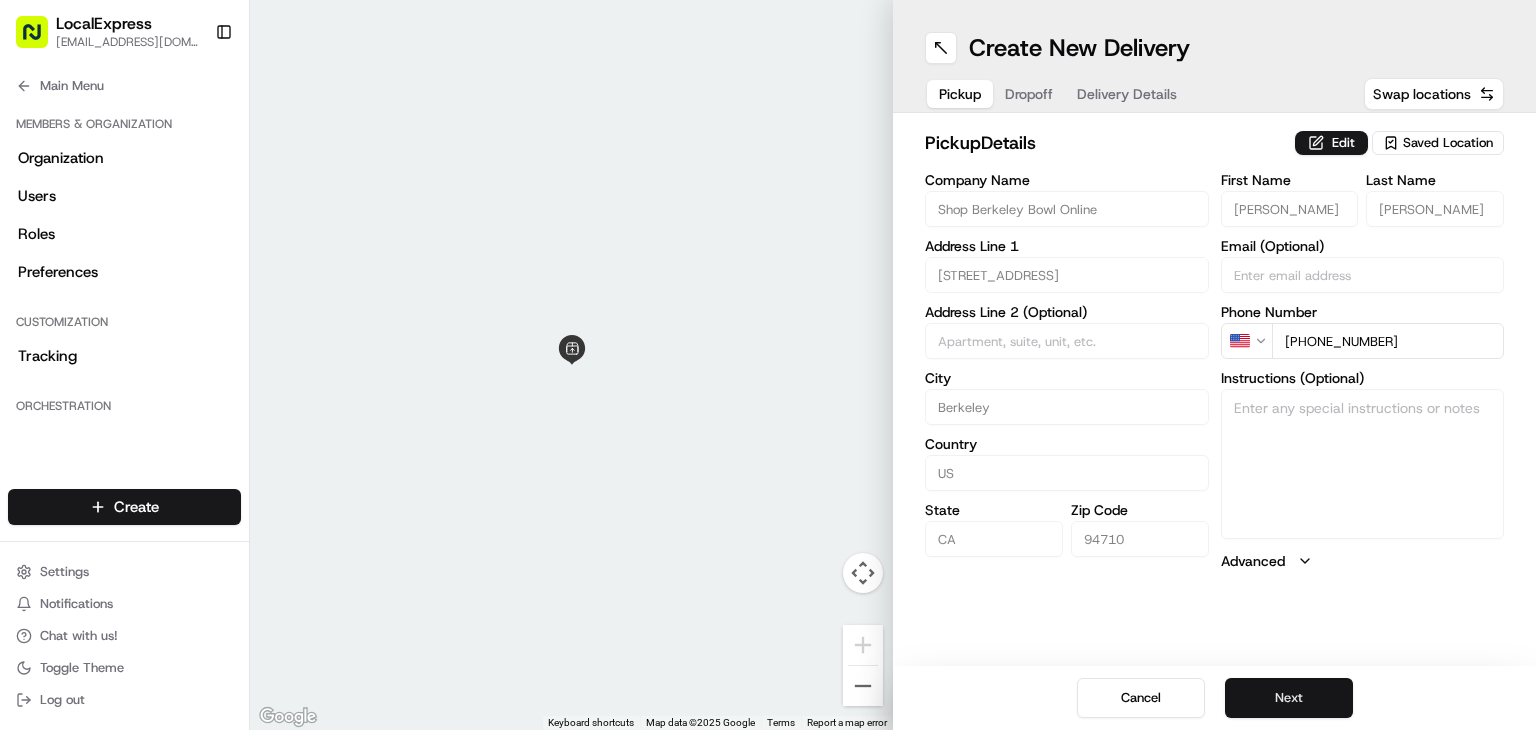 click on "Next" at bounding box center (1289, 698) 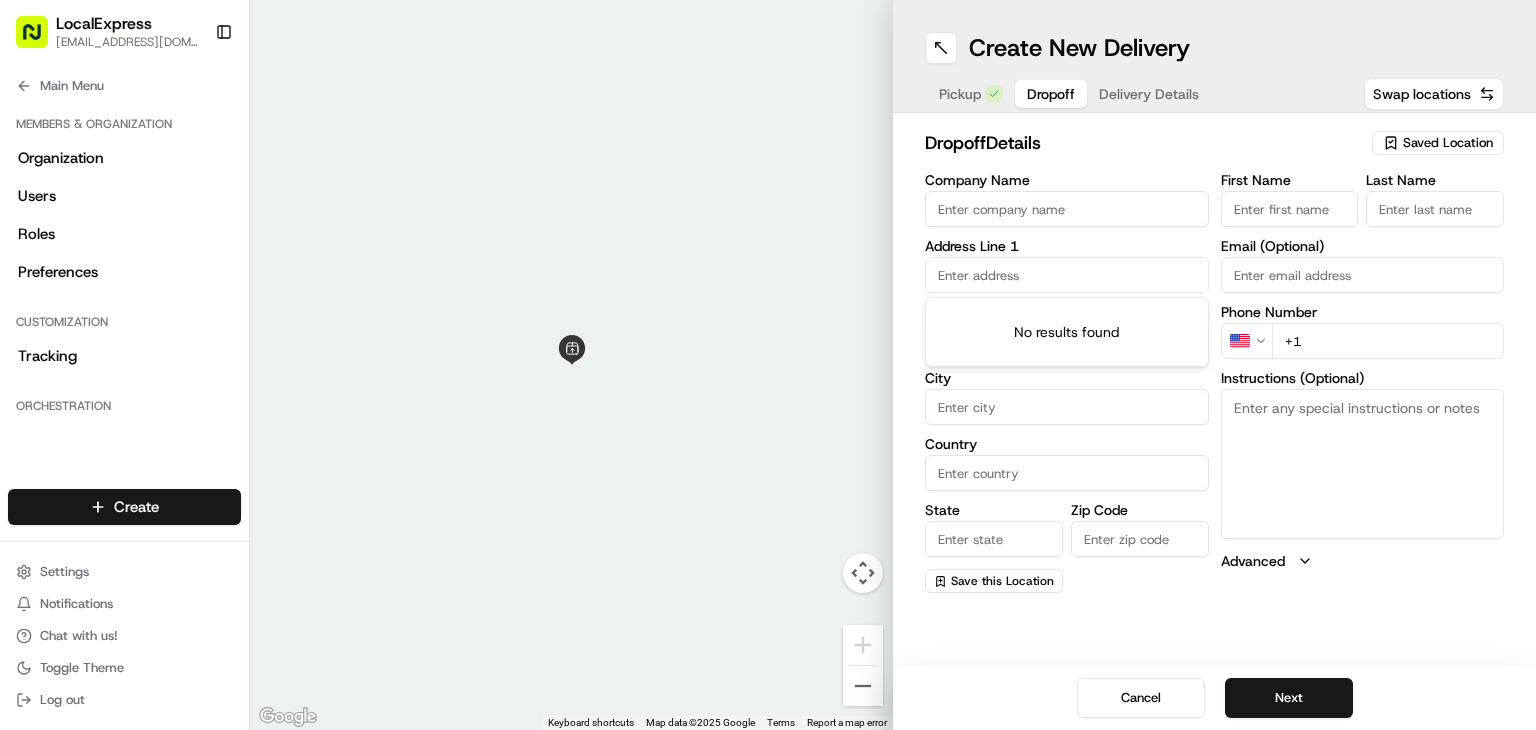 click at bounding box center (1067, 275) 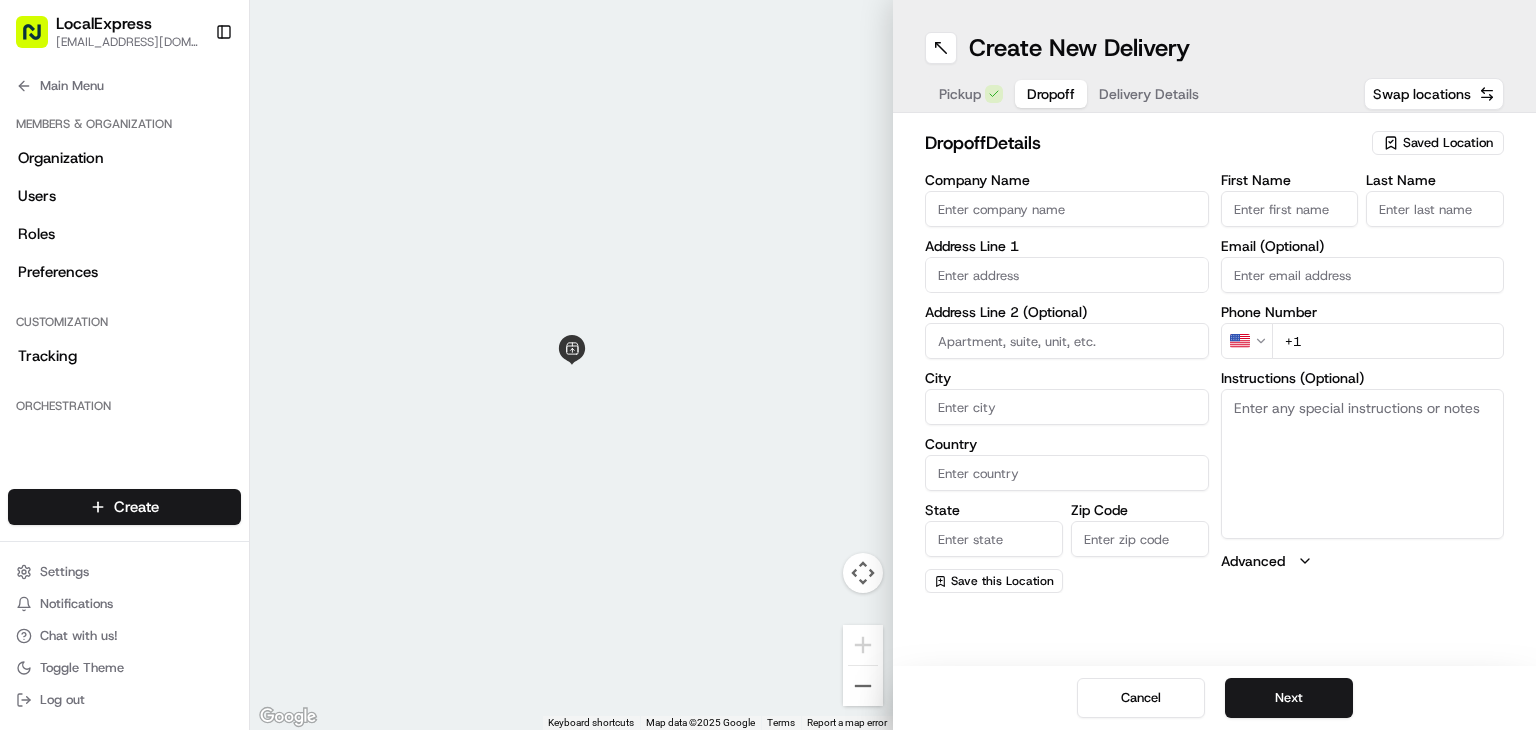 paste on "[STREET_ADDRESS]" 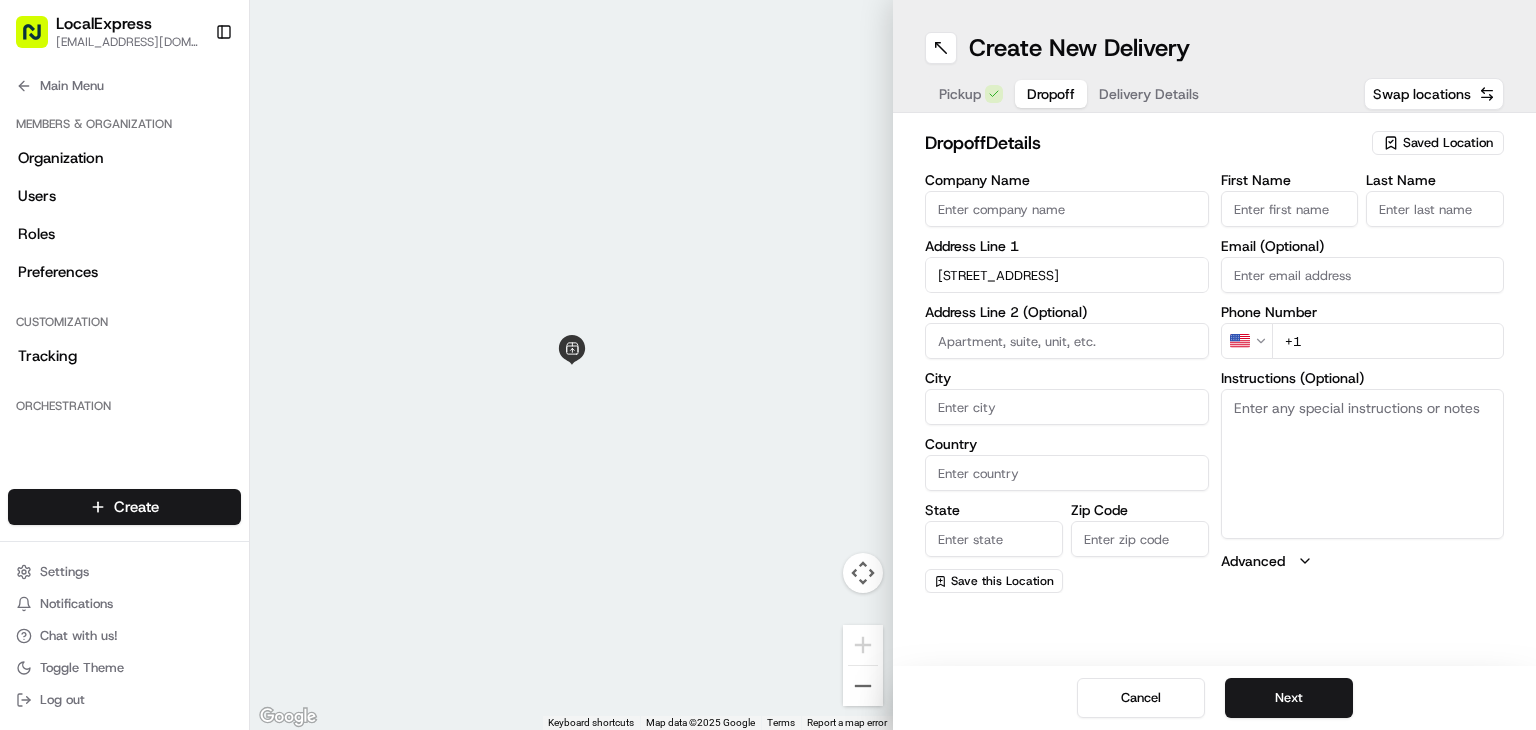 scroll, scrollTop: 0, scrollLeft: 0, axis: both 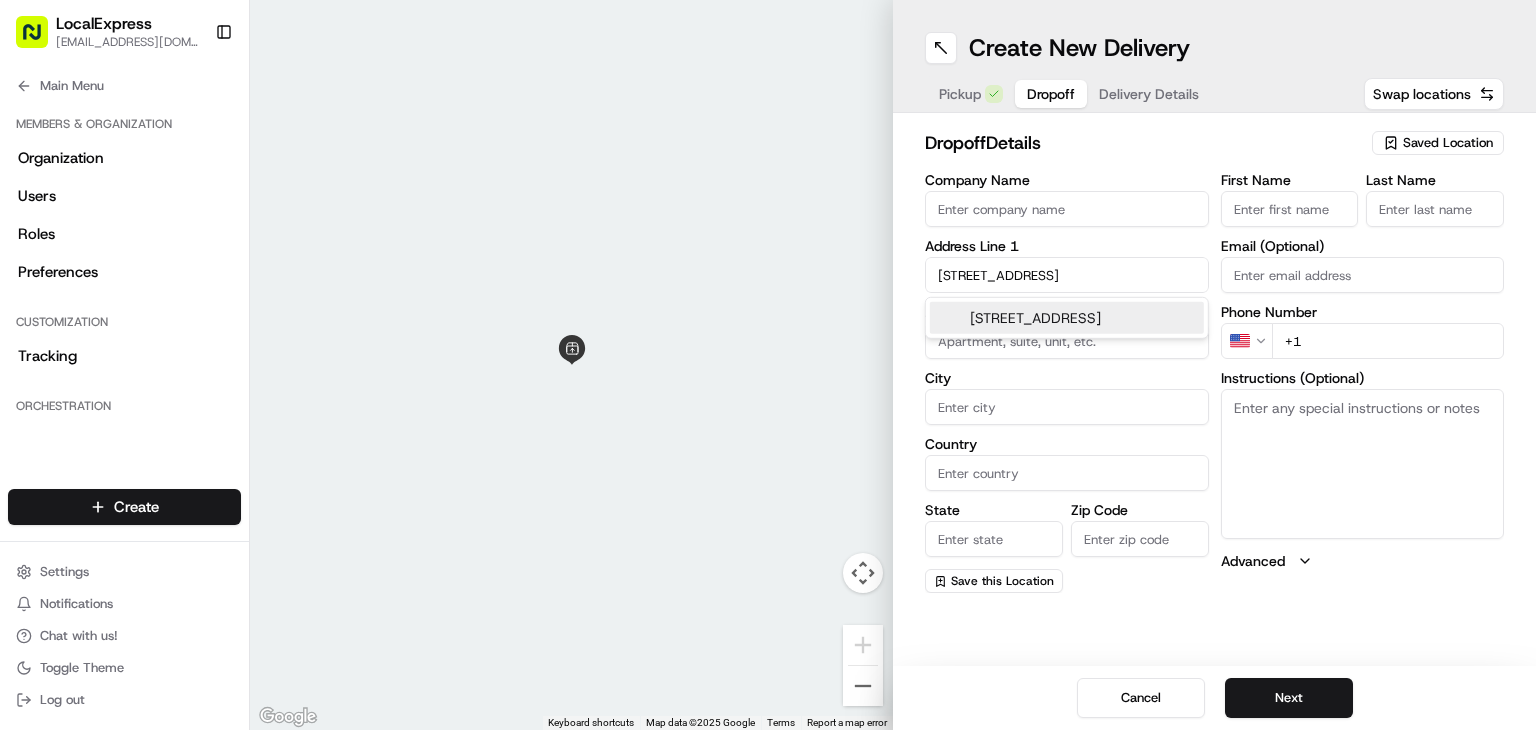 click on "[STREET_ADDRESS]" at bounding box center [1067, 318] 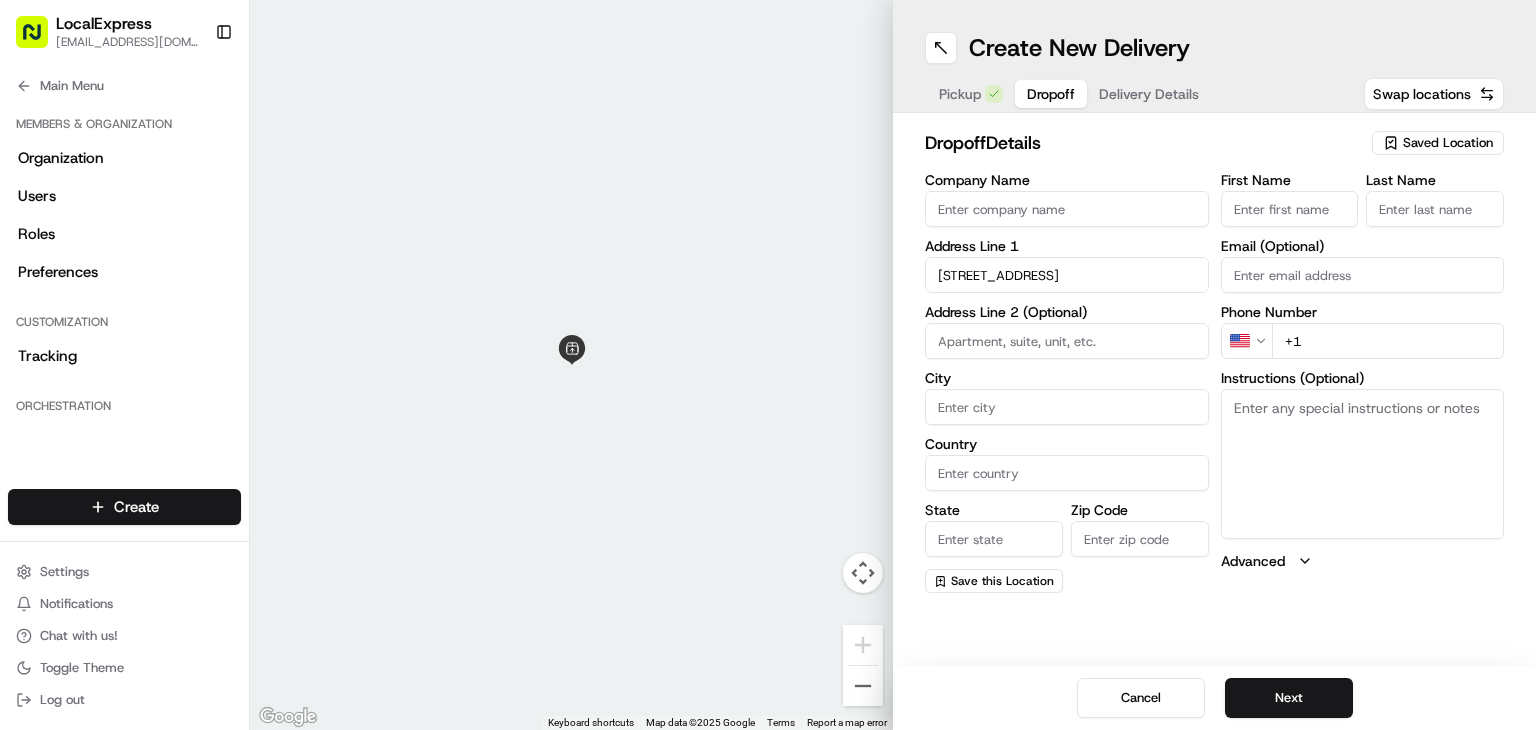 type on "[STREET_ADDRESS]" 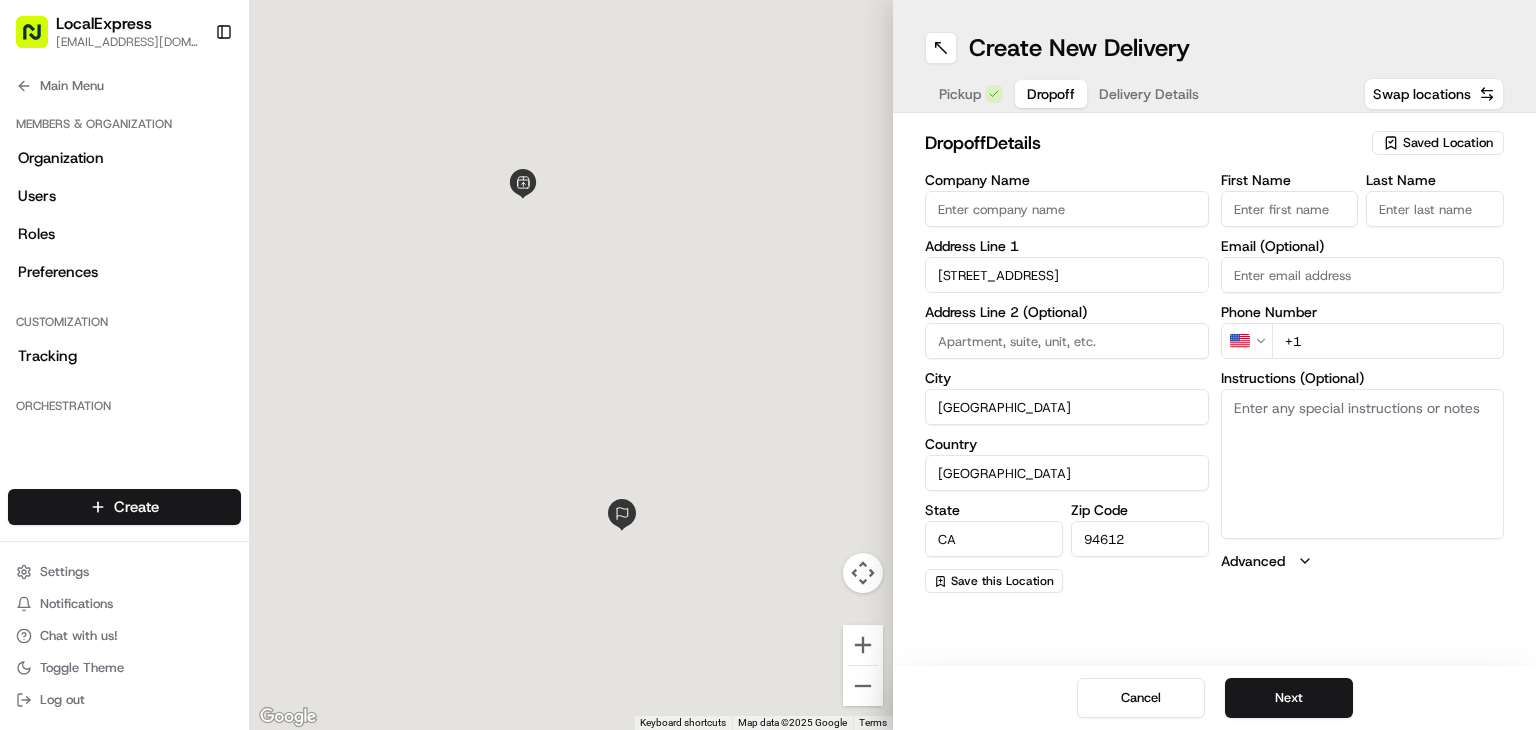 type on "[STREET_ADDRESS]" 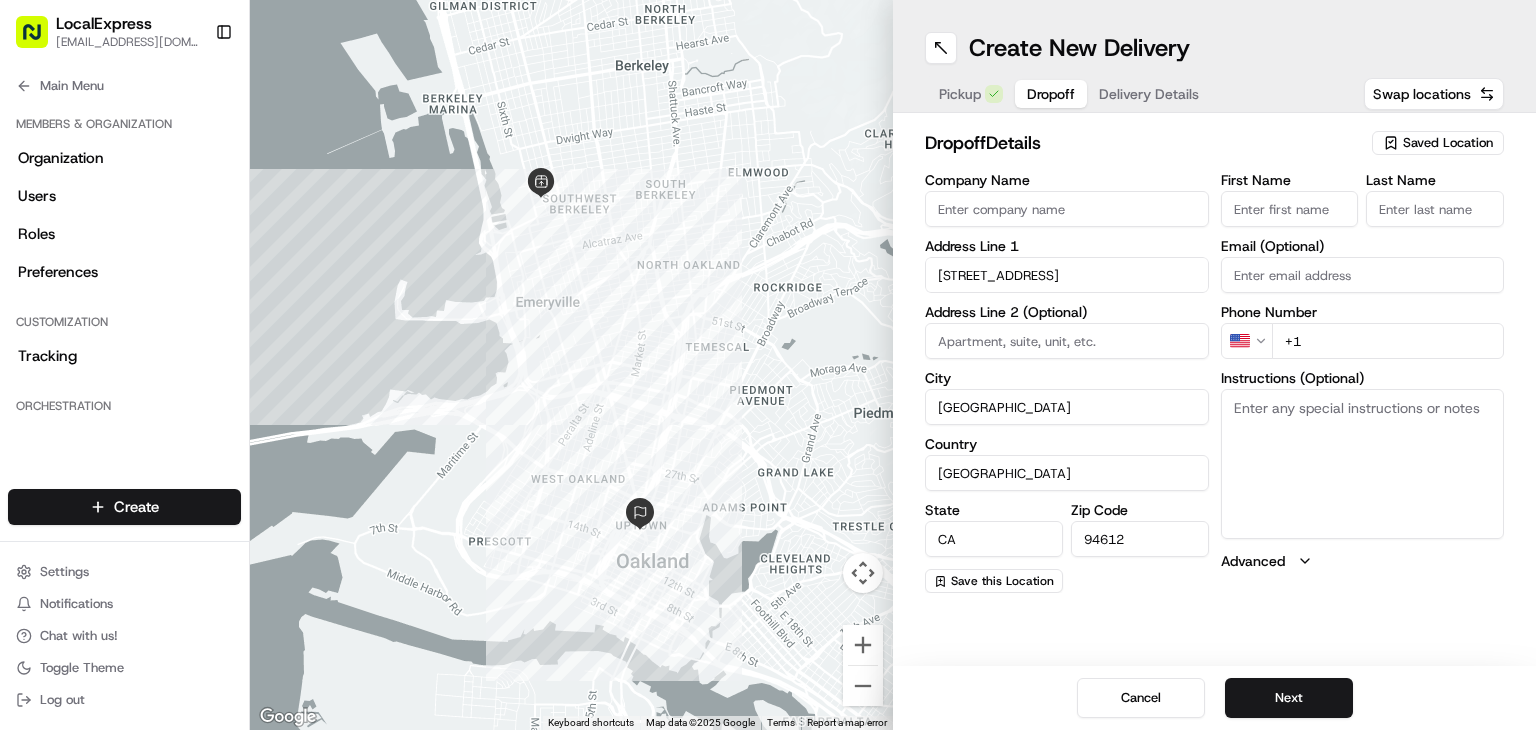 click on "Email (Optional)" at bounding box center [1363, 275] 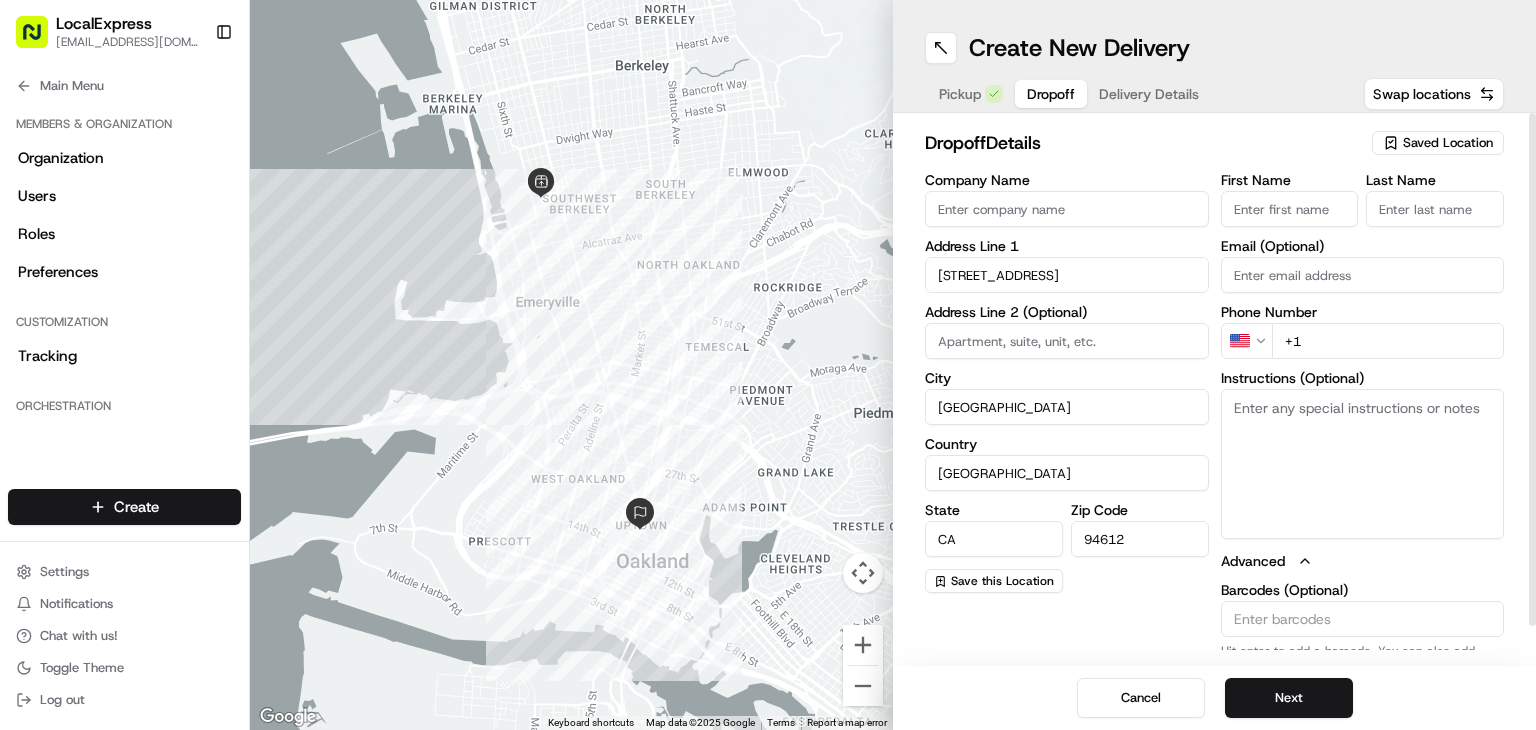 click on "+1" at bounding box center (1388, 341) 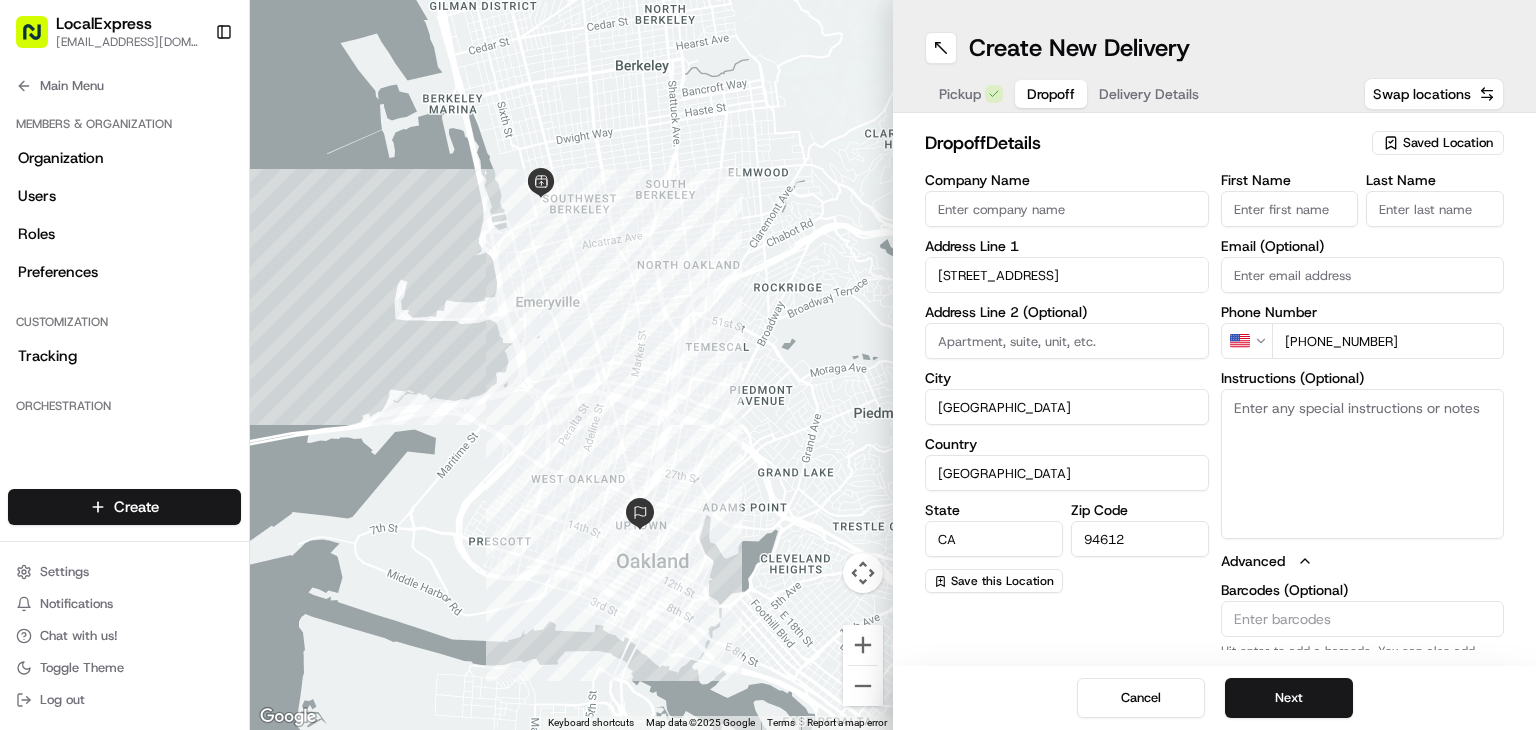 type on "[PHONE_NUMBER]" 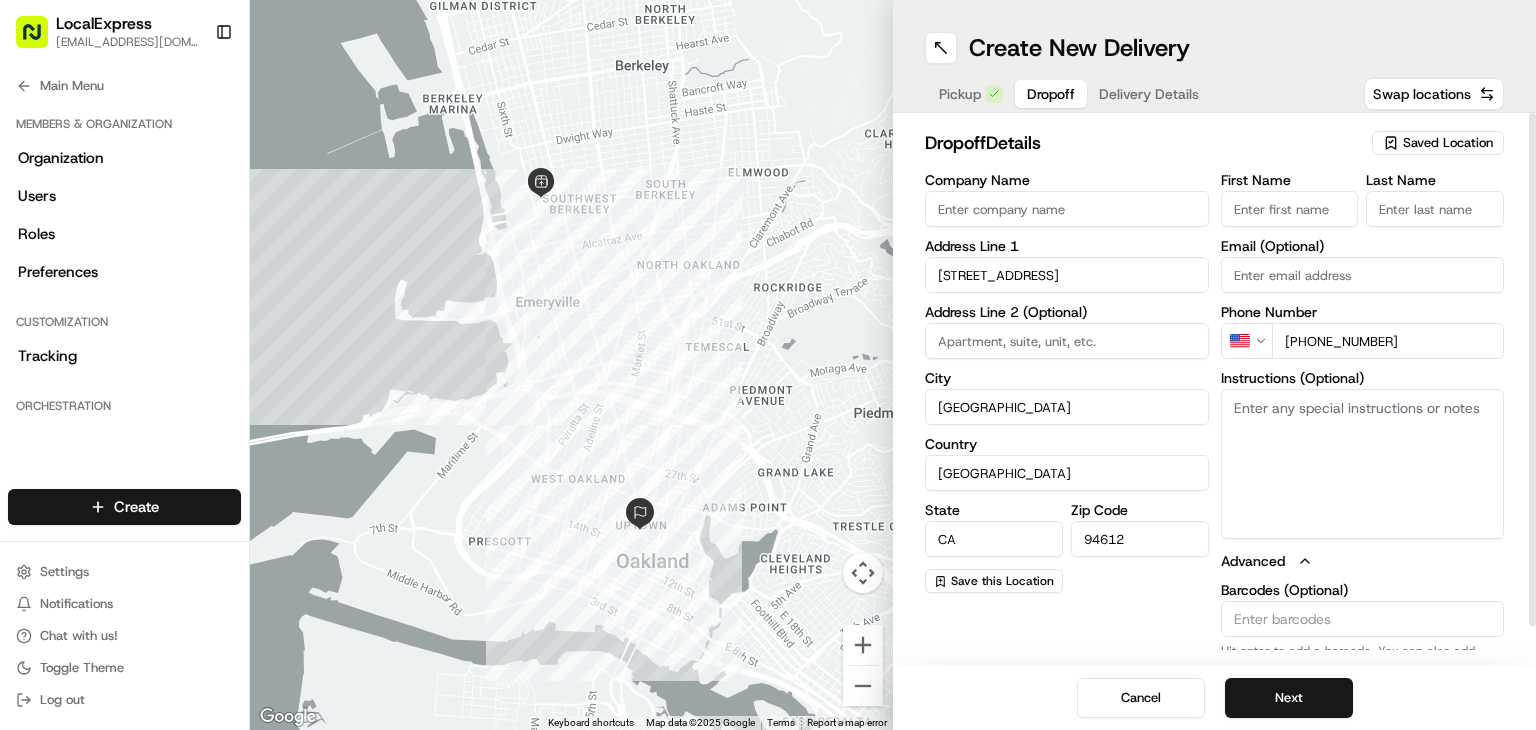 click on "Email (Optional)" at bounding box center (1363, 275) 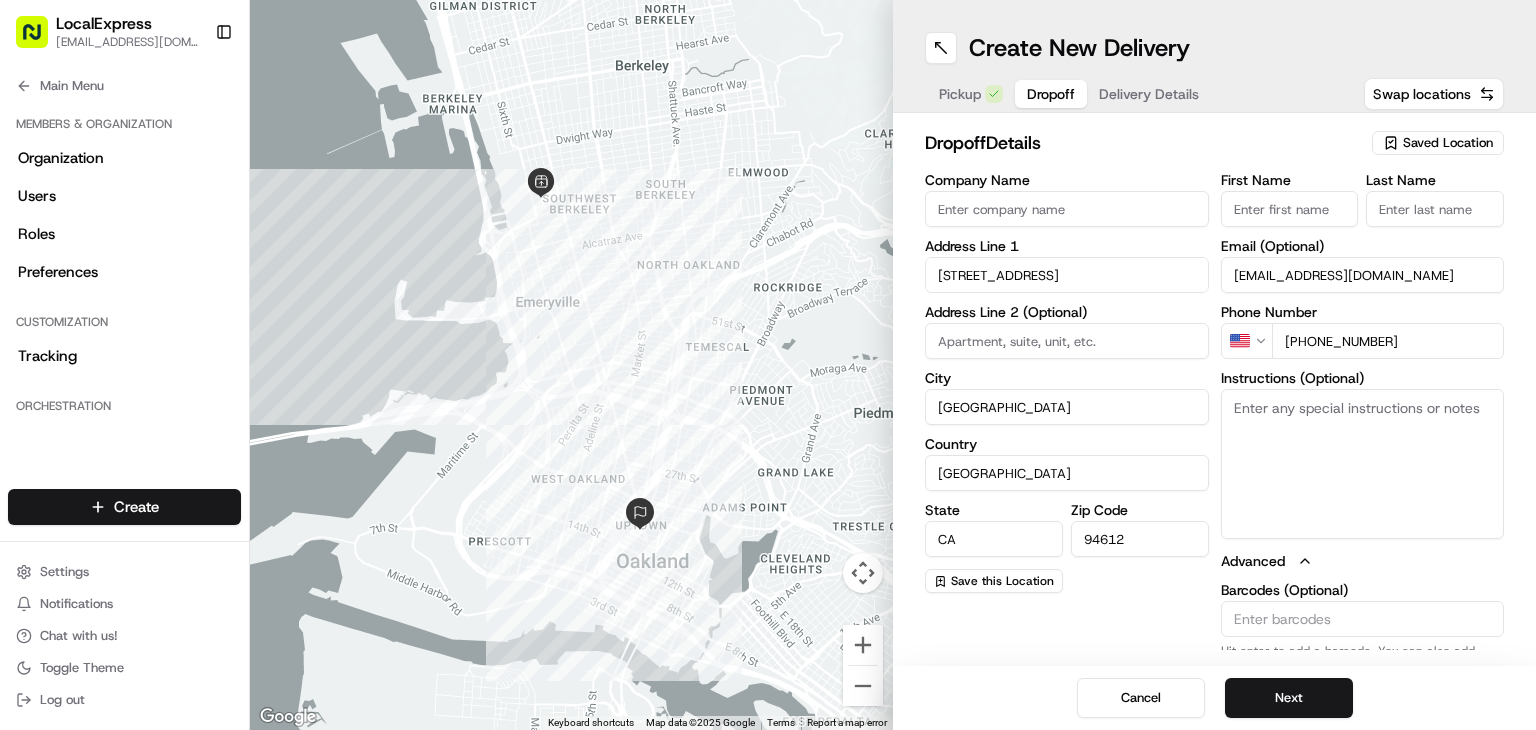 type on "[EMAIL_ADDRESS][DOMAIN_NAME]" 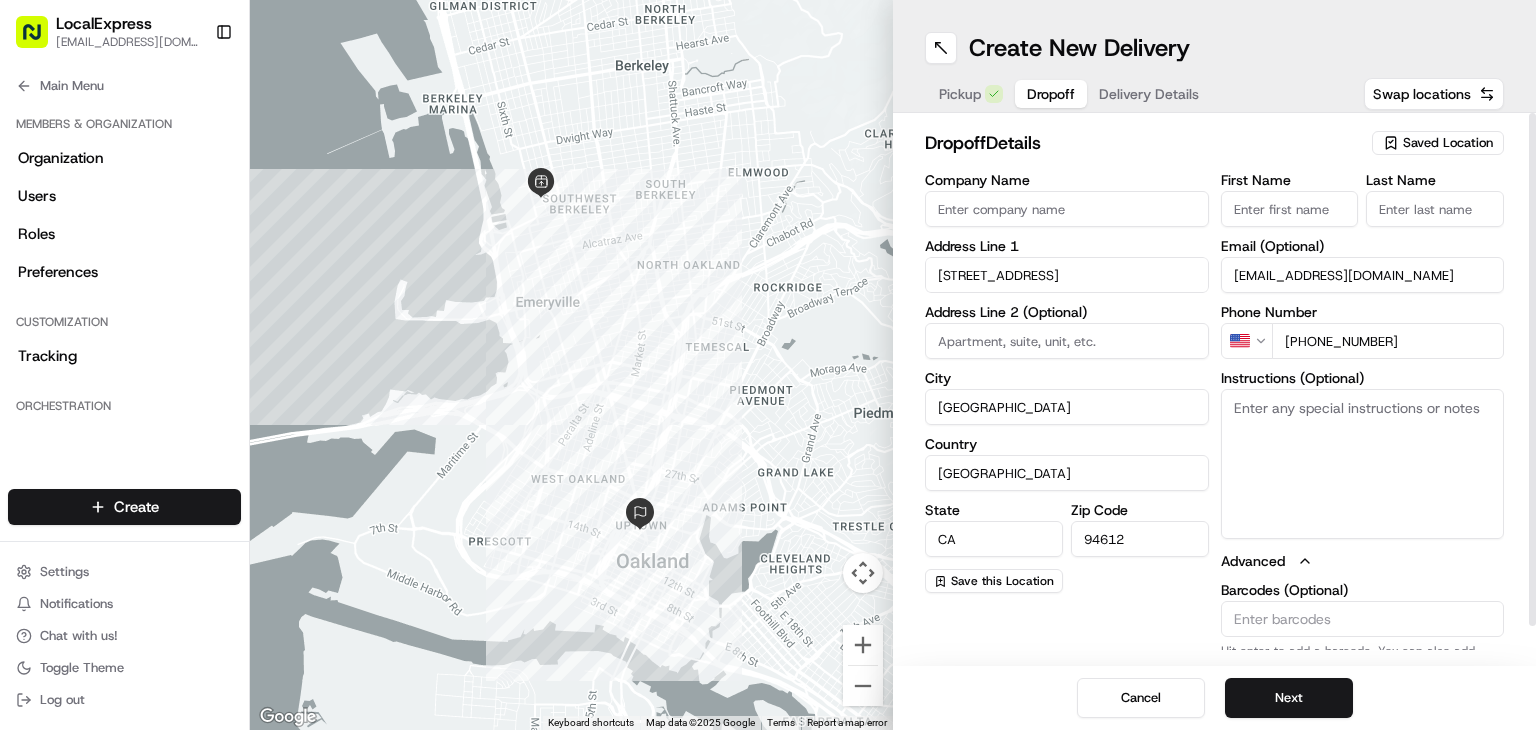 click on "First Name" at bounding box center [1290, 209] 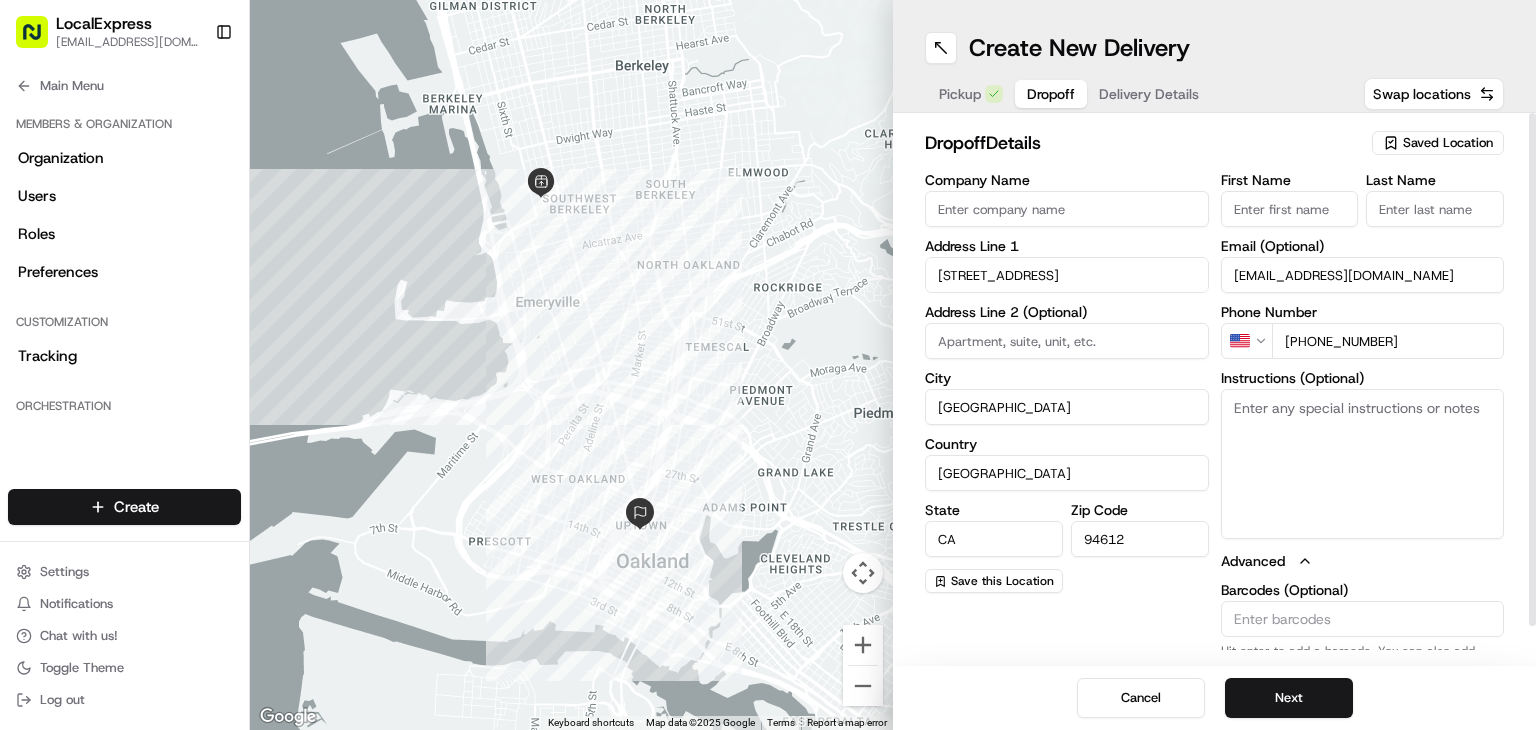 paste on "[PERSON_NAME]" 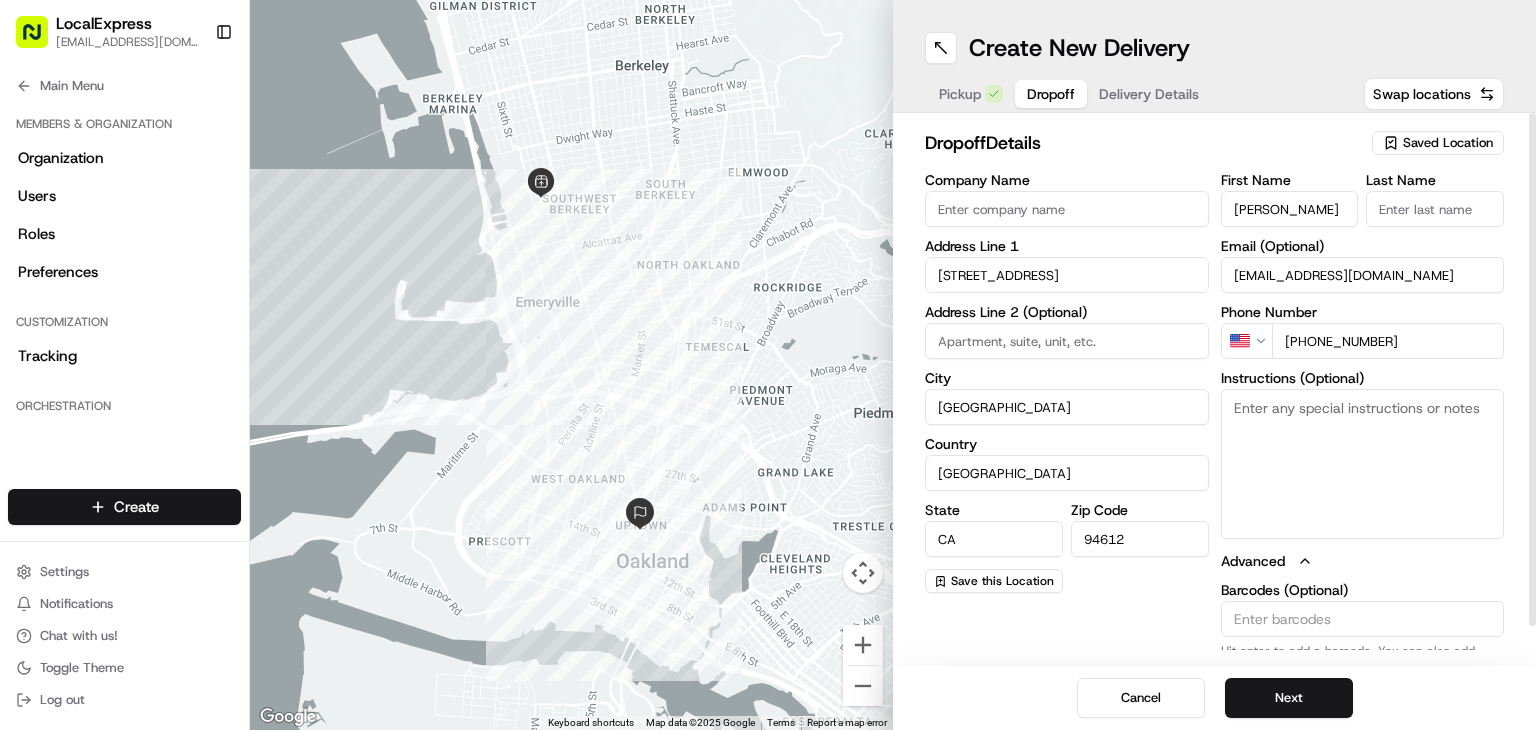 click on "[PERSON_NAME]" at bounding box center [1290, 209] 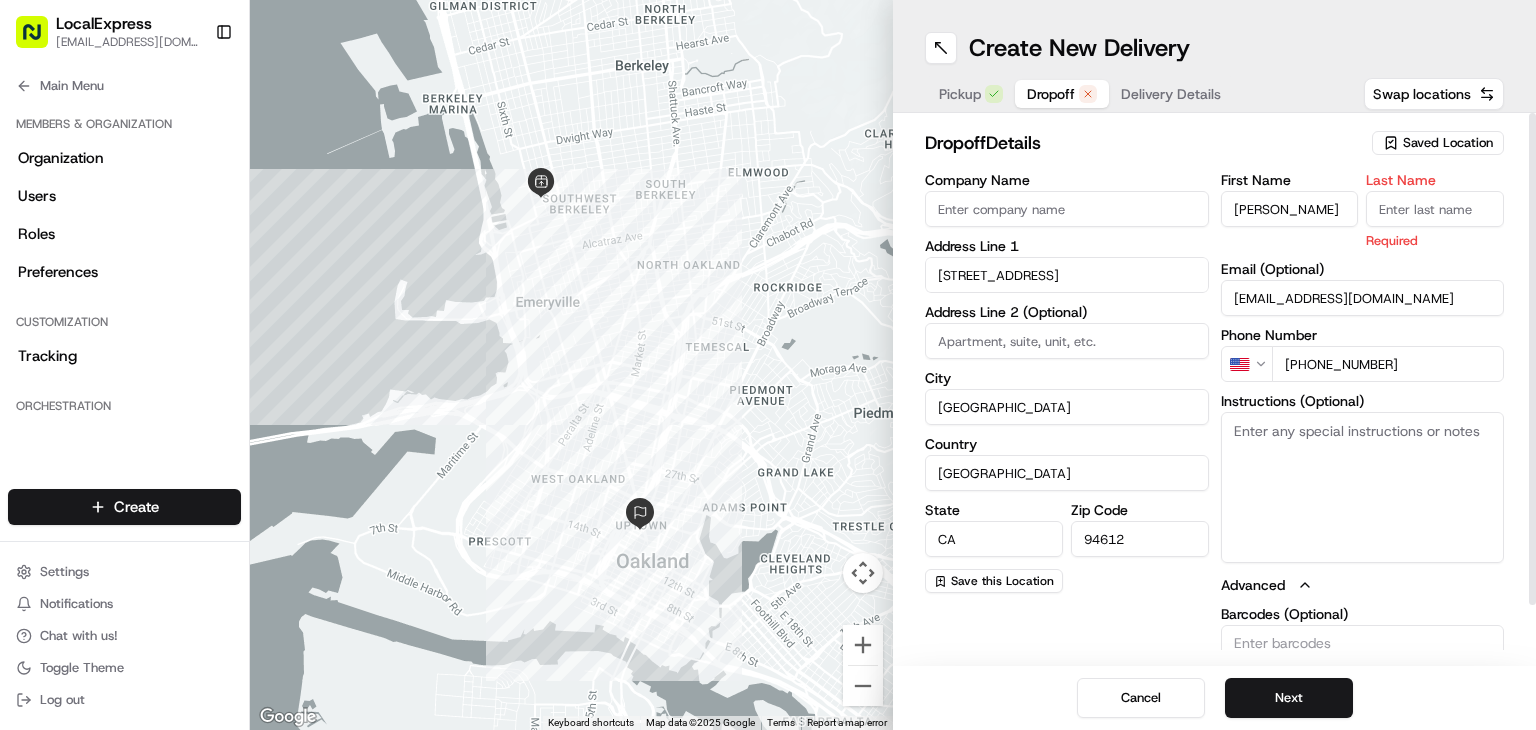 click on "Last Name Required" at bounding box center [1435, 211] 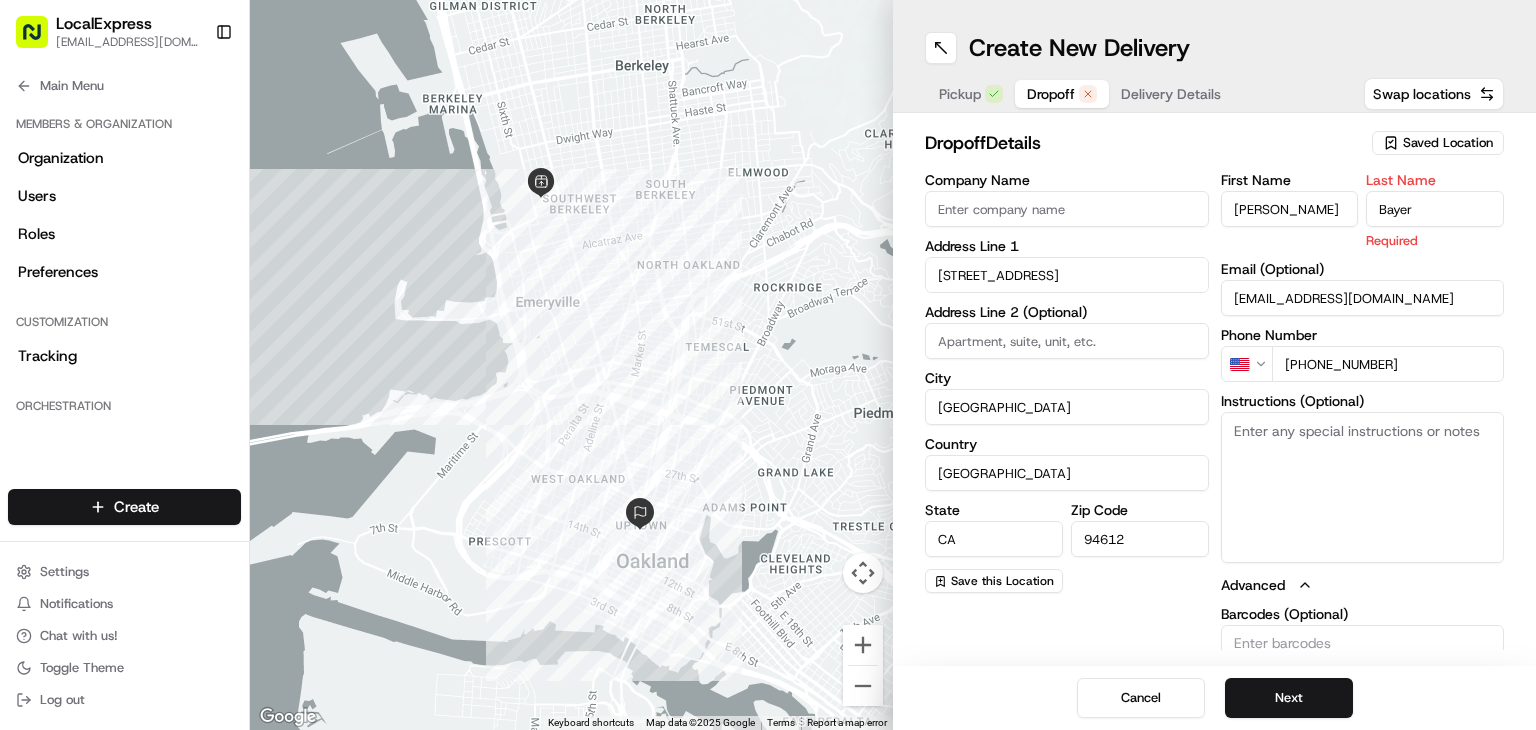 type on "Bayer" 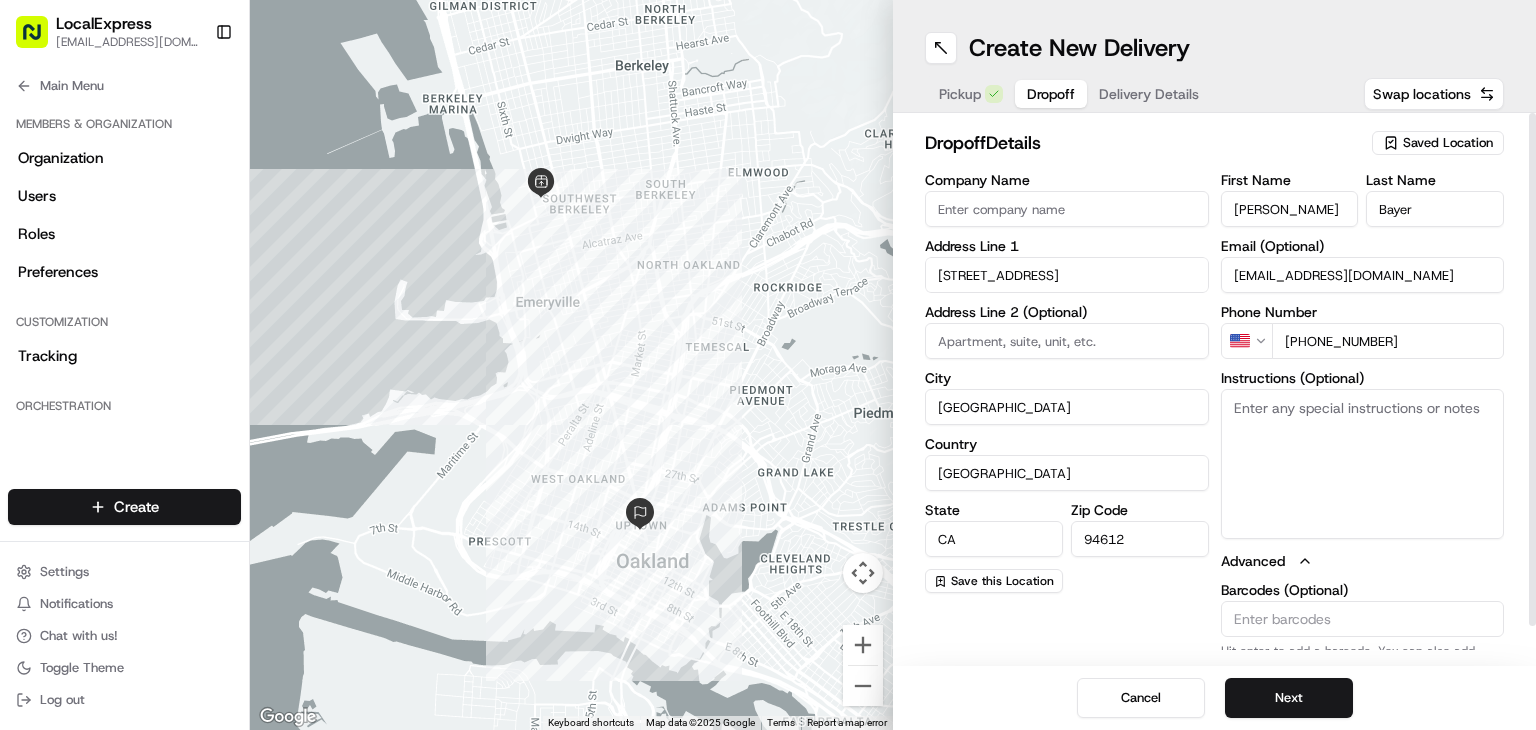 click on "Instructions (Optional)" at bounding box center [1363, 464] 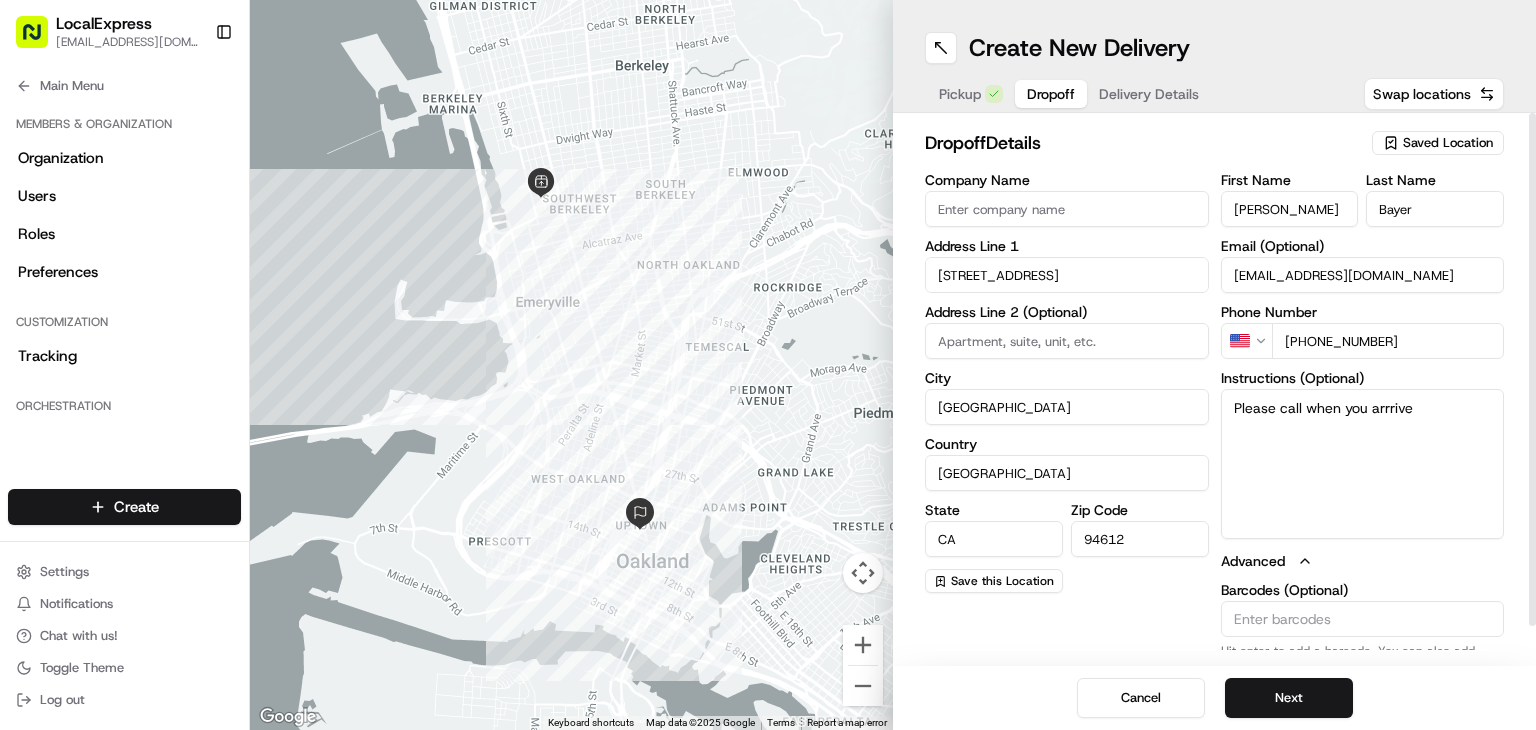 click on "Please call when you arrrive" at bounding box center [1363, 464] 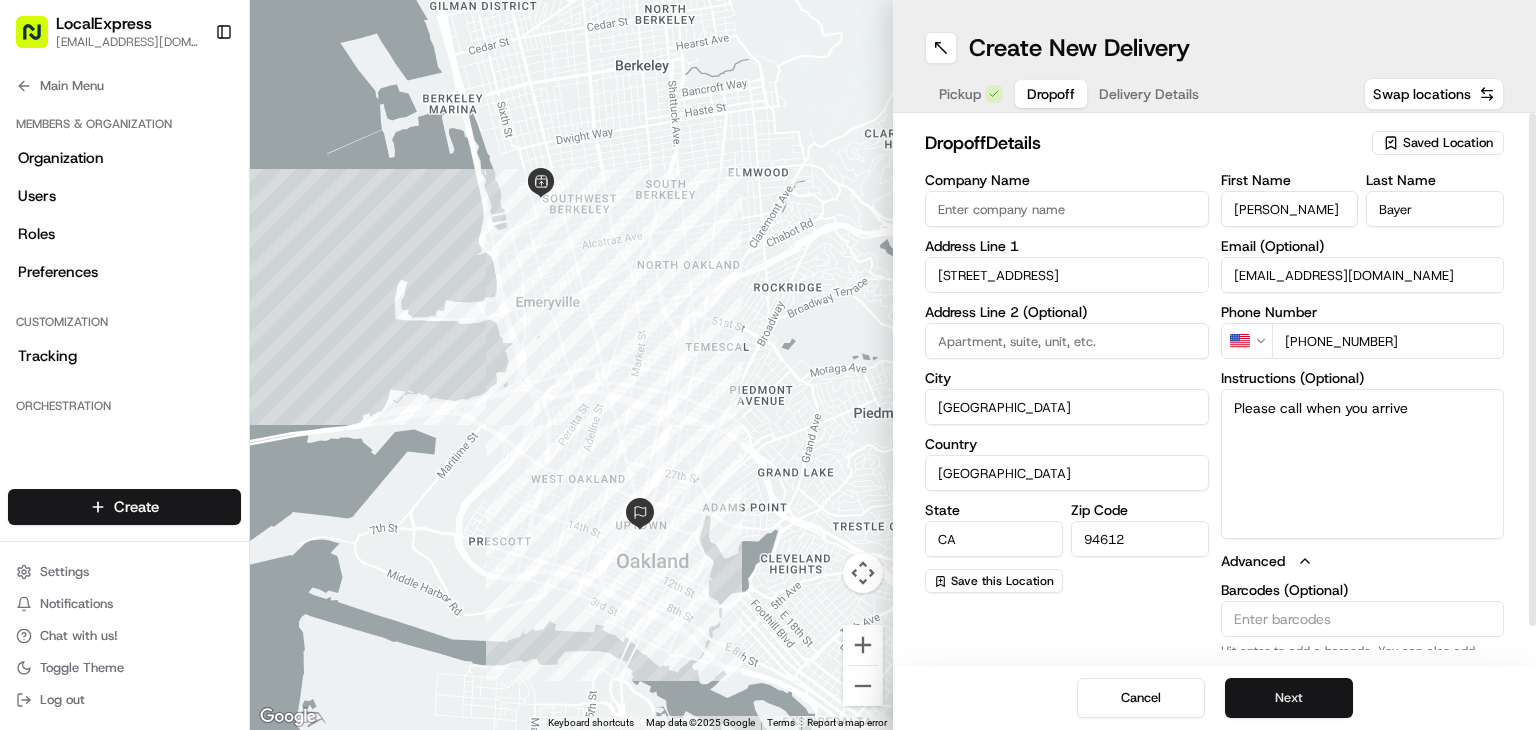 type on "Please call when you arrive" 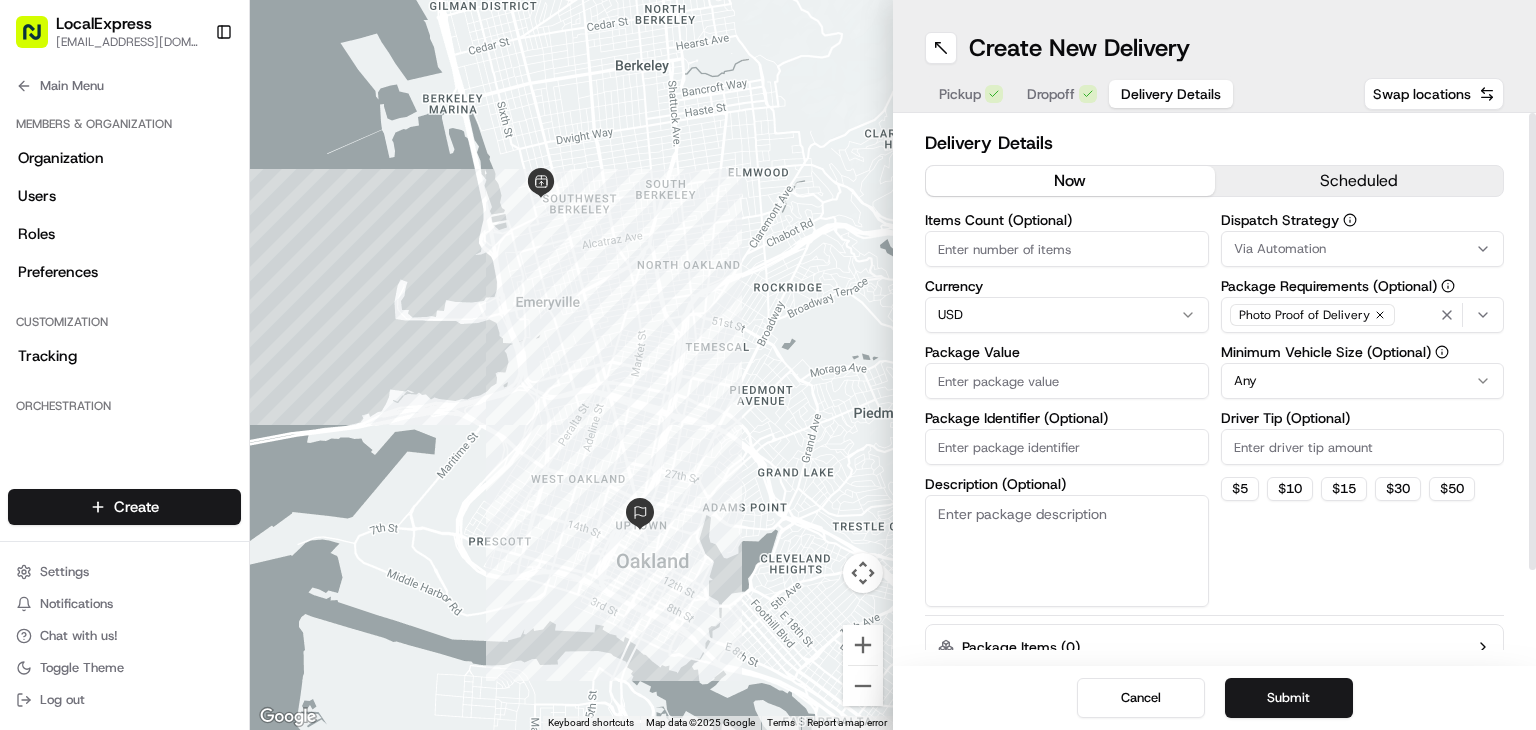 click on "Items Count (Optional)" at bounding box center (1067, 249) 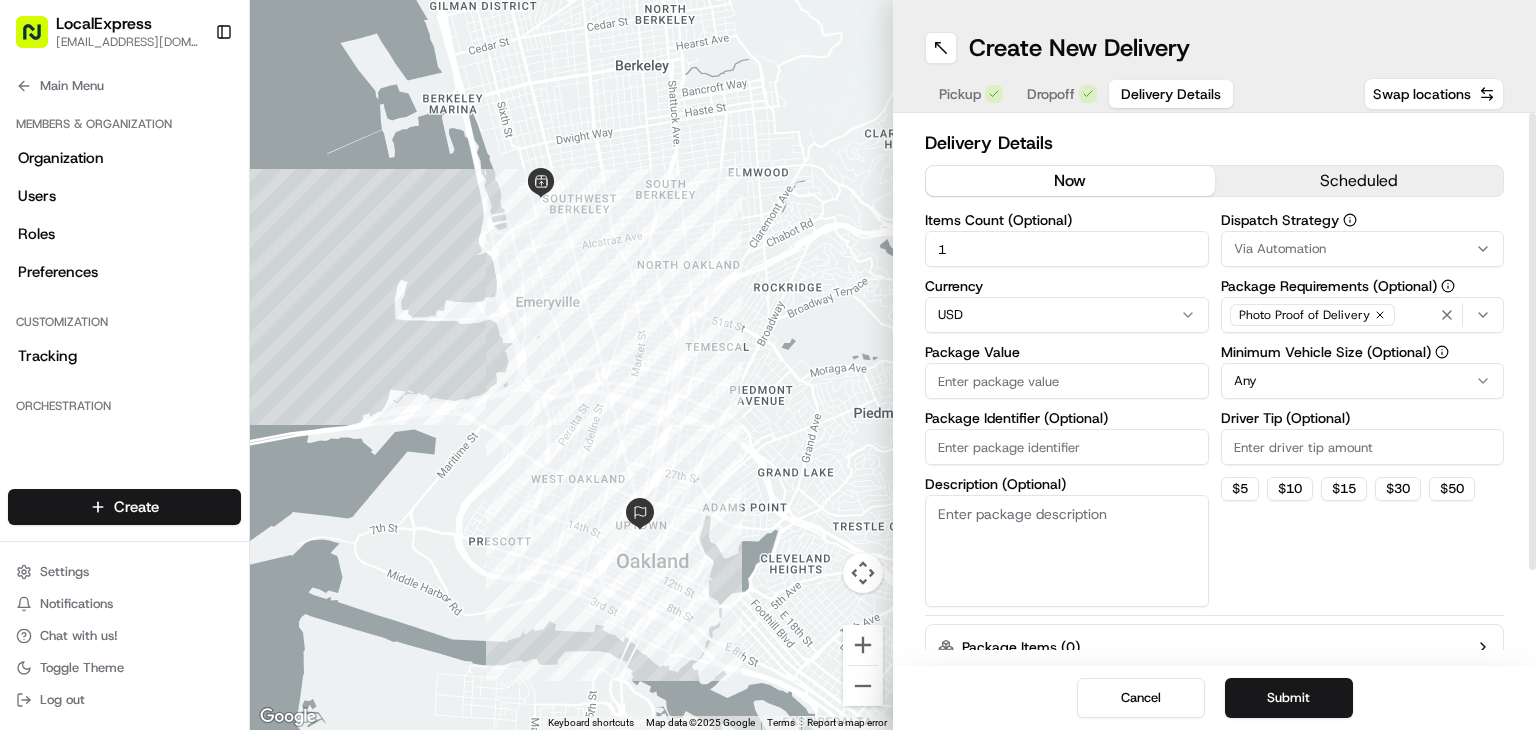 type on "1" 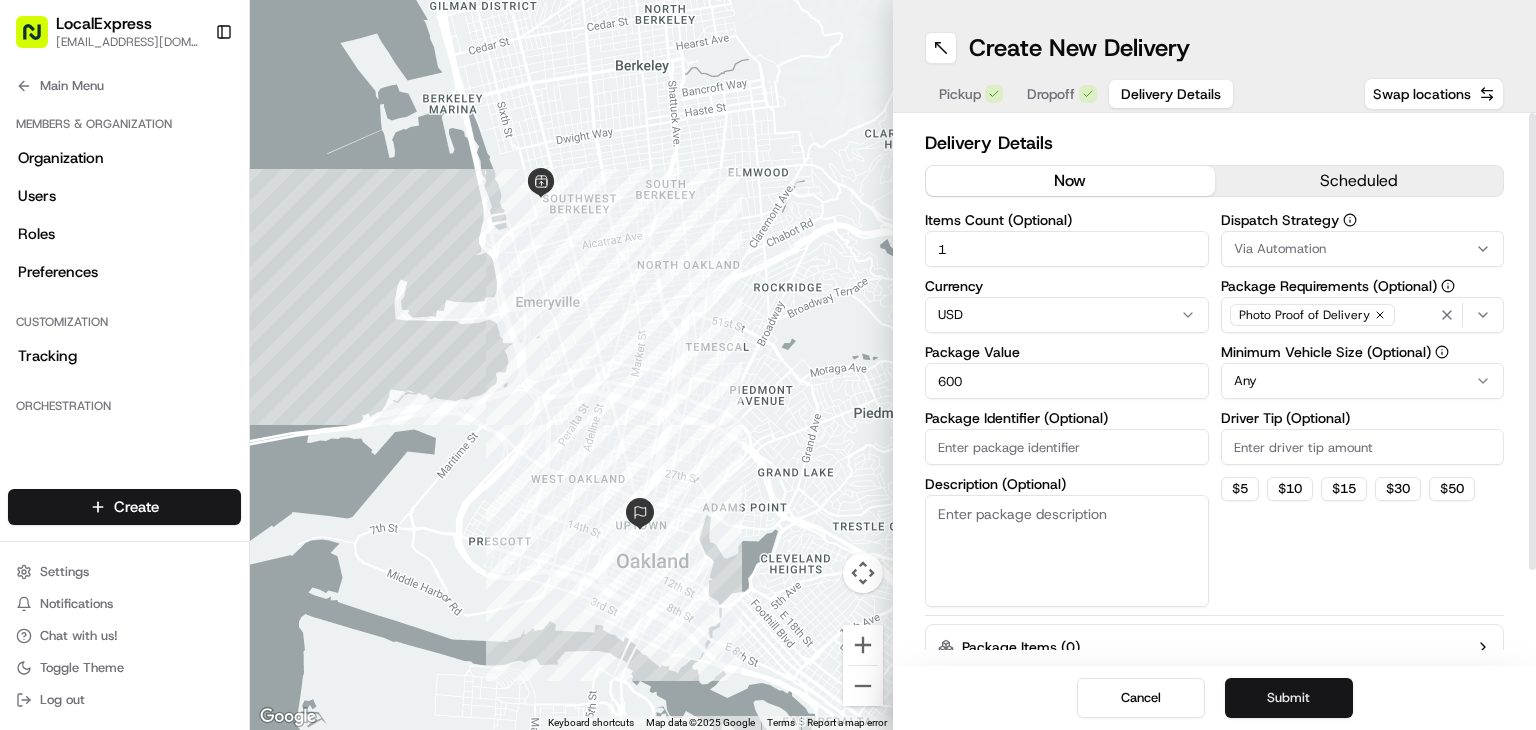 type on "600" 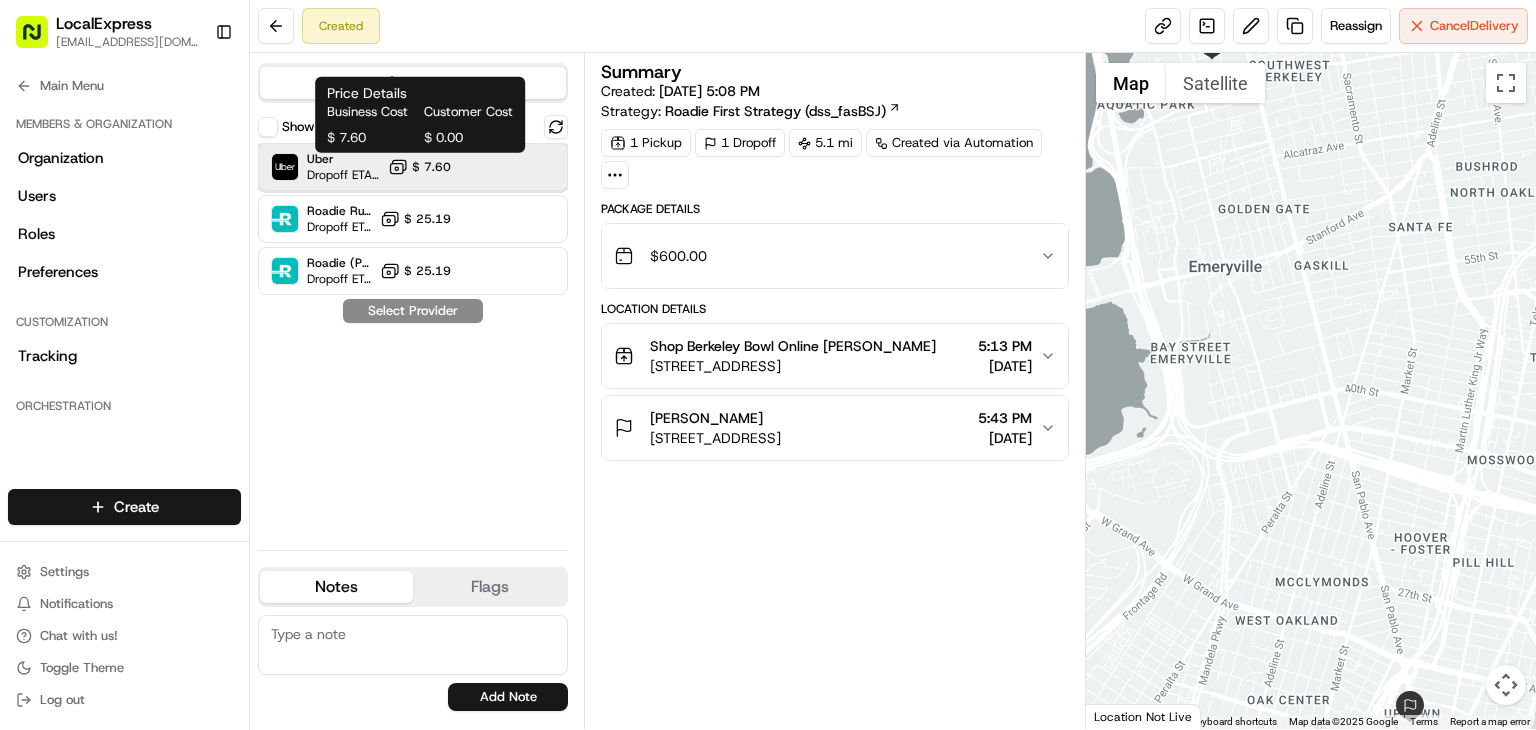 click on "Uber Dropoff ETA   35 minutes $   7.60" at bounding box center (413, 167) 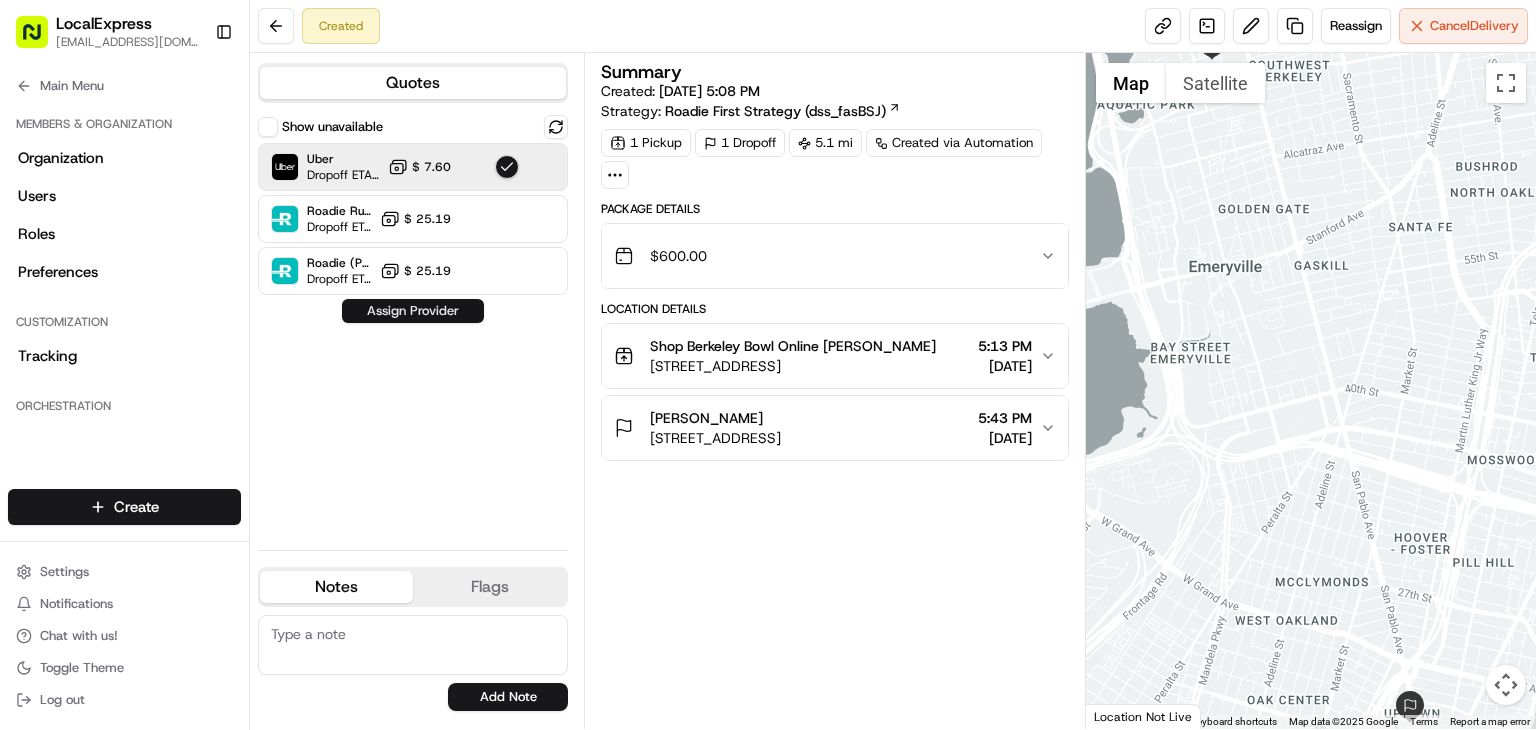 click on "Assign Provider" at bounding box center [413, 311] 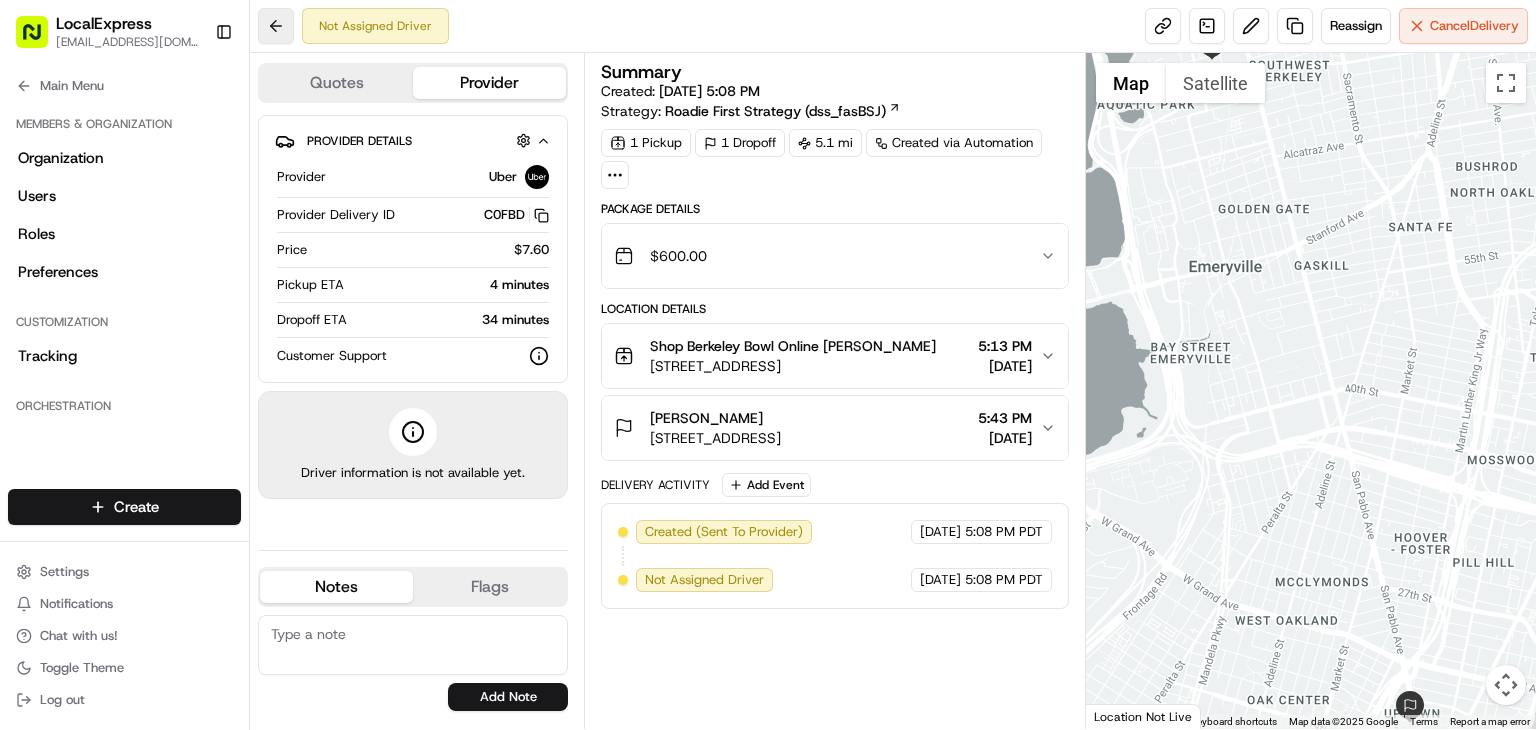click at bounding box center [276, 26] 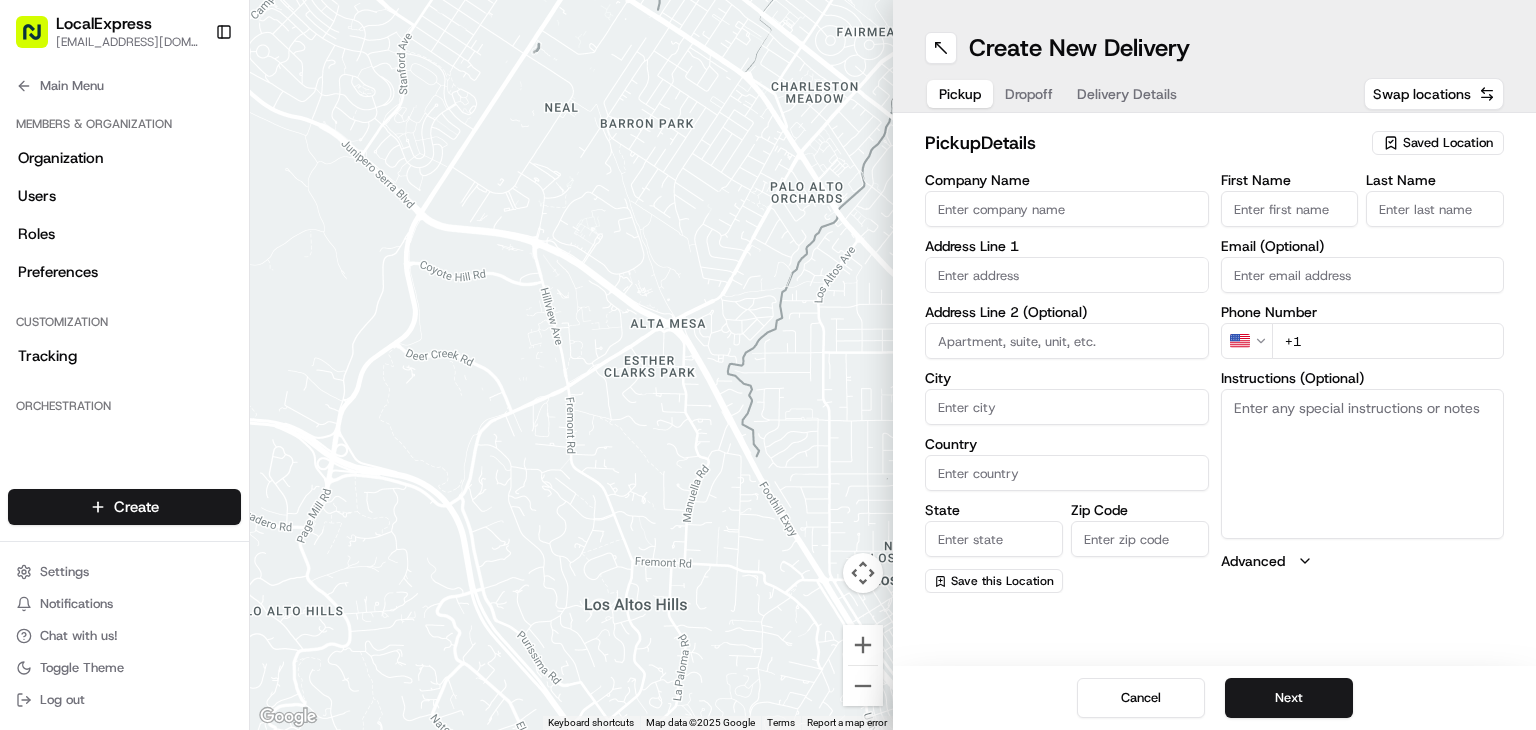 click at bounding box center (571, 365) 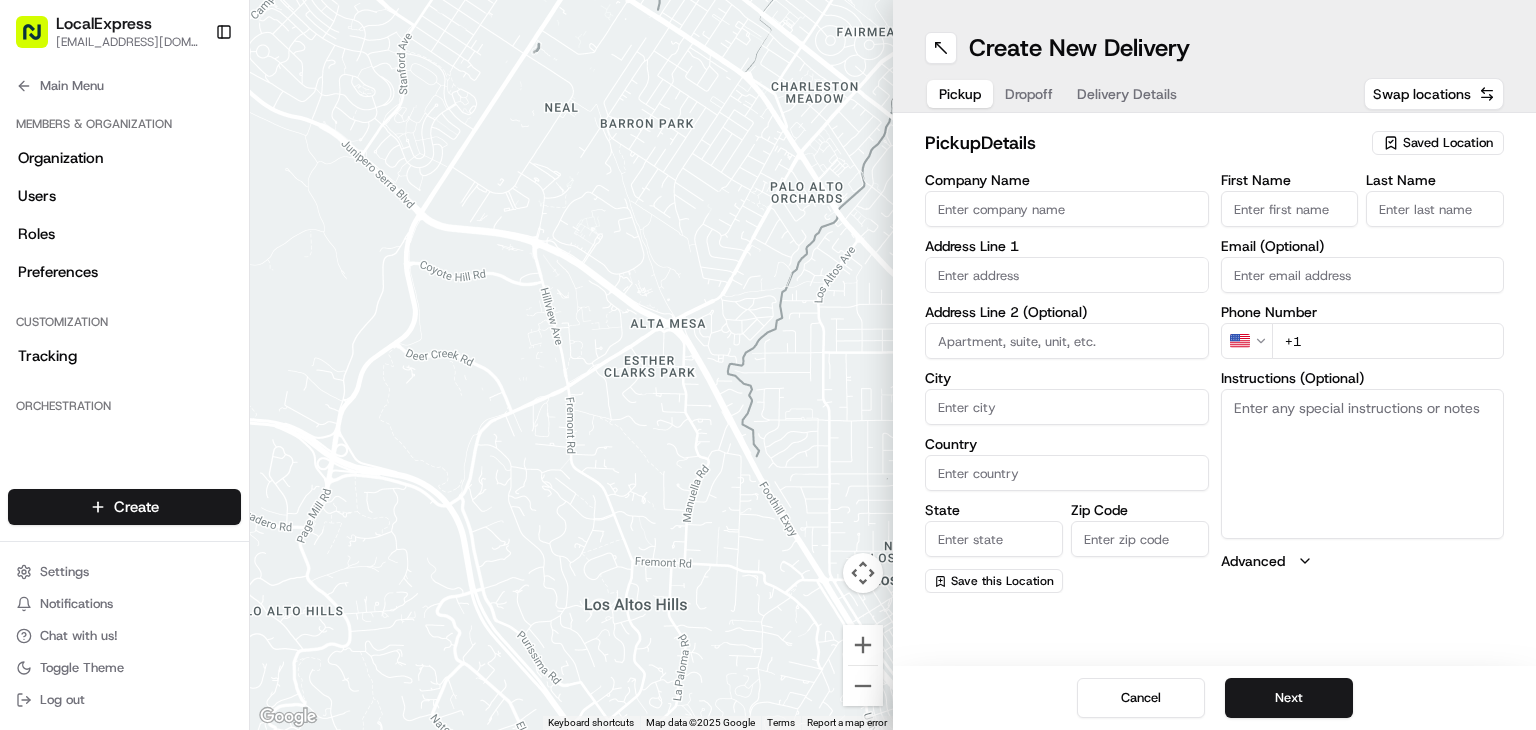 click on "LocalExpress [EMAIL_ADDRESS][DOMAIN_NAME]" at bounding box center (107, 32) 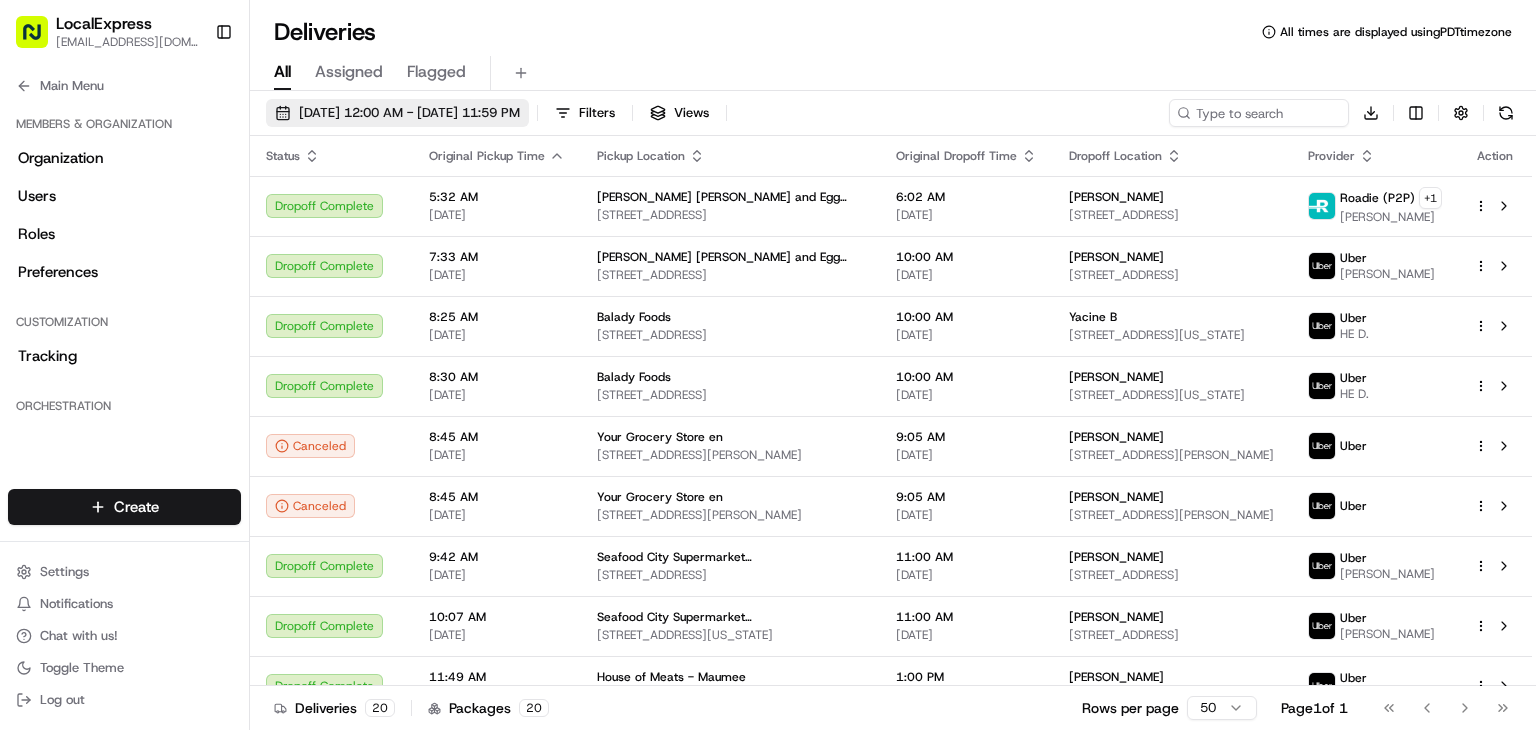 click on "[DATE] 12:00 AM - [DATE] 11:59 PM" at bounding box center [397, 113] 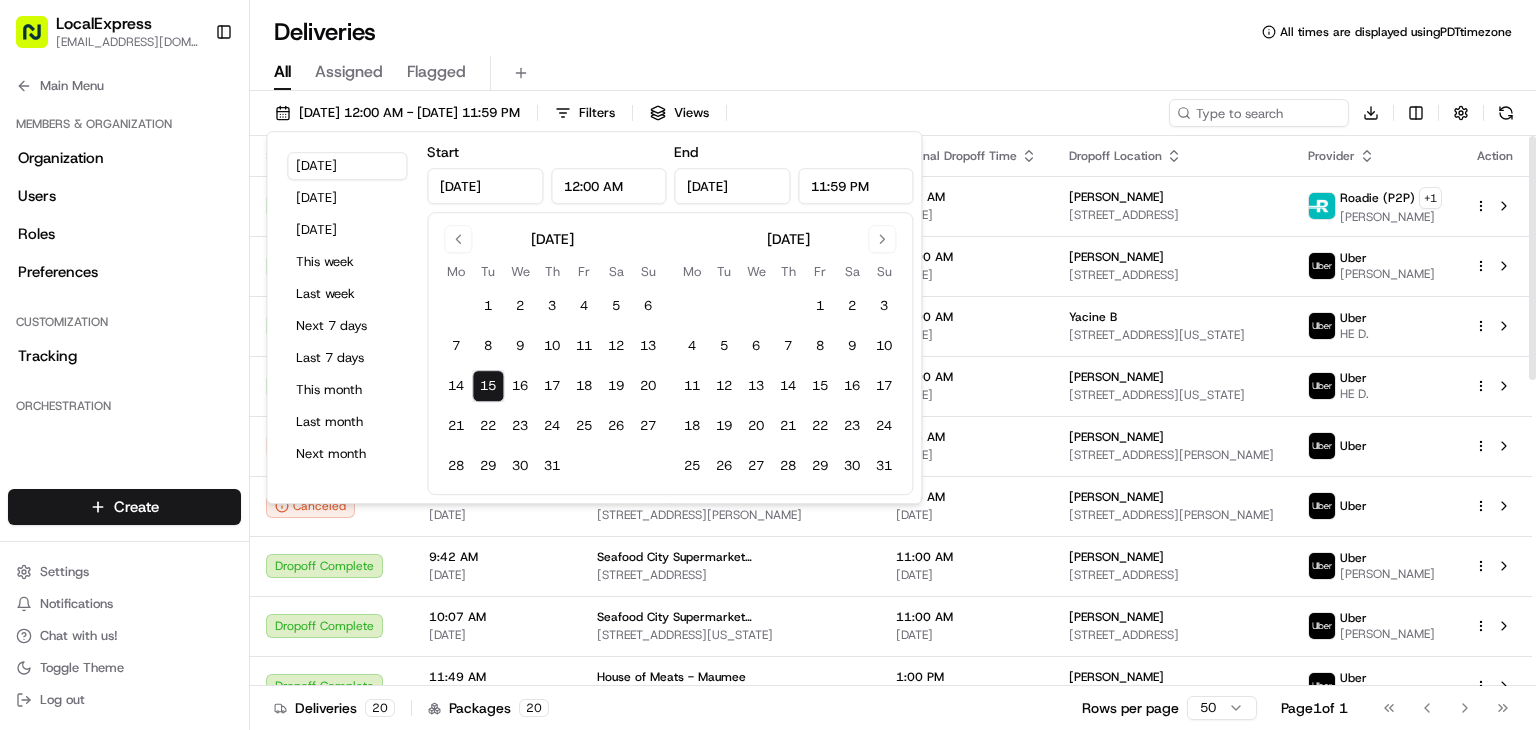 click on "All Assigned Flagged" at bounding box center [893, 73] 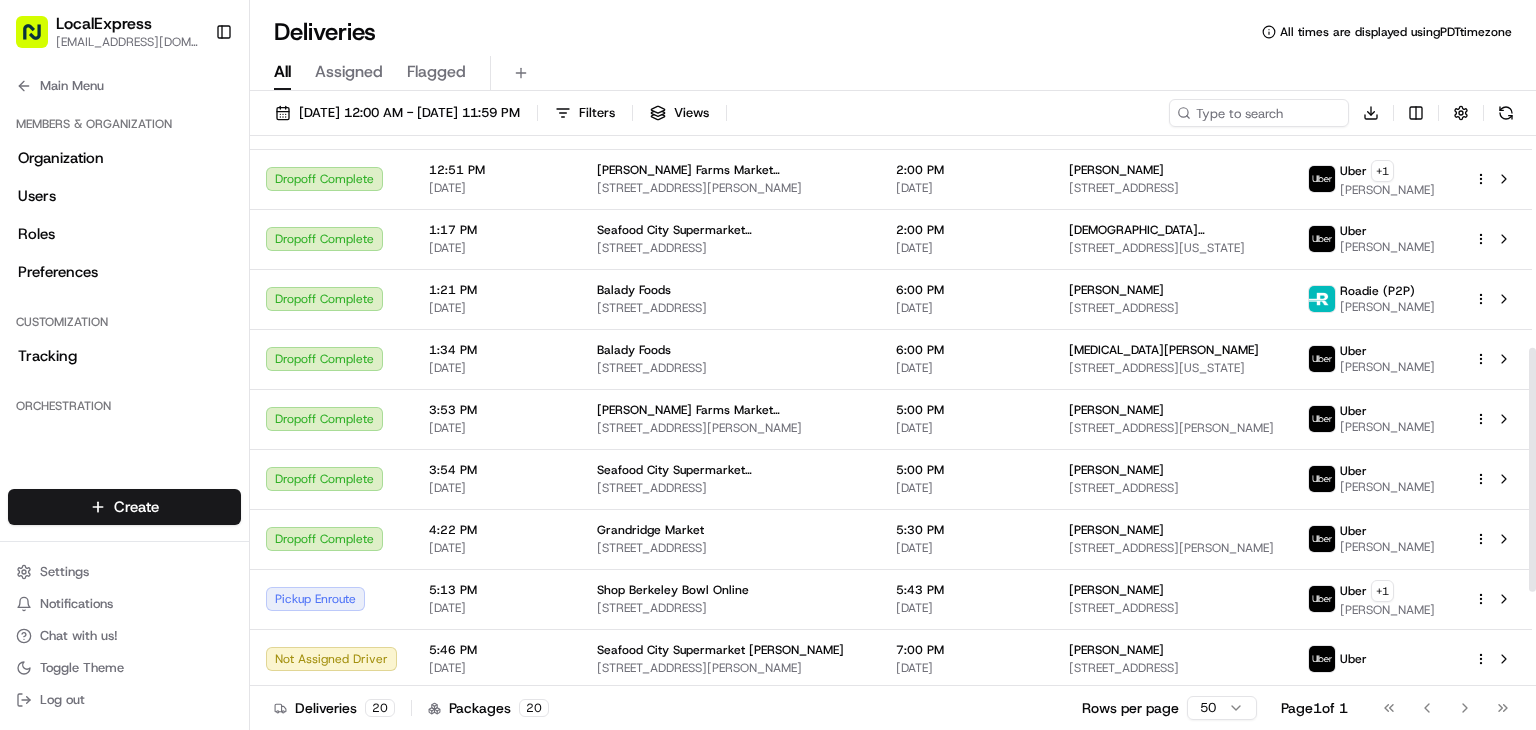 scroll, scrollTop: 690, scrollLeft: 0, axis: vertical 